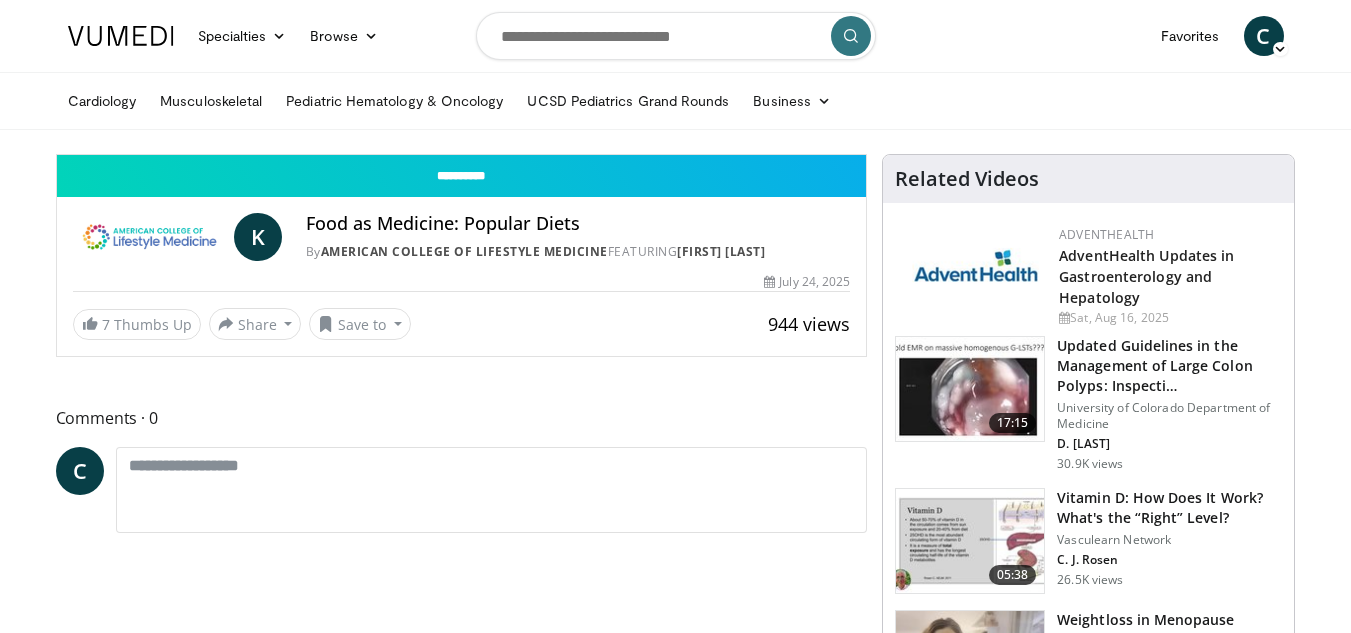 scroll, scrollTop: 0, scrollLeft: 0, axis: both 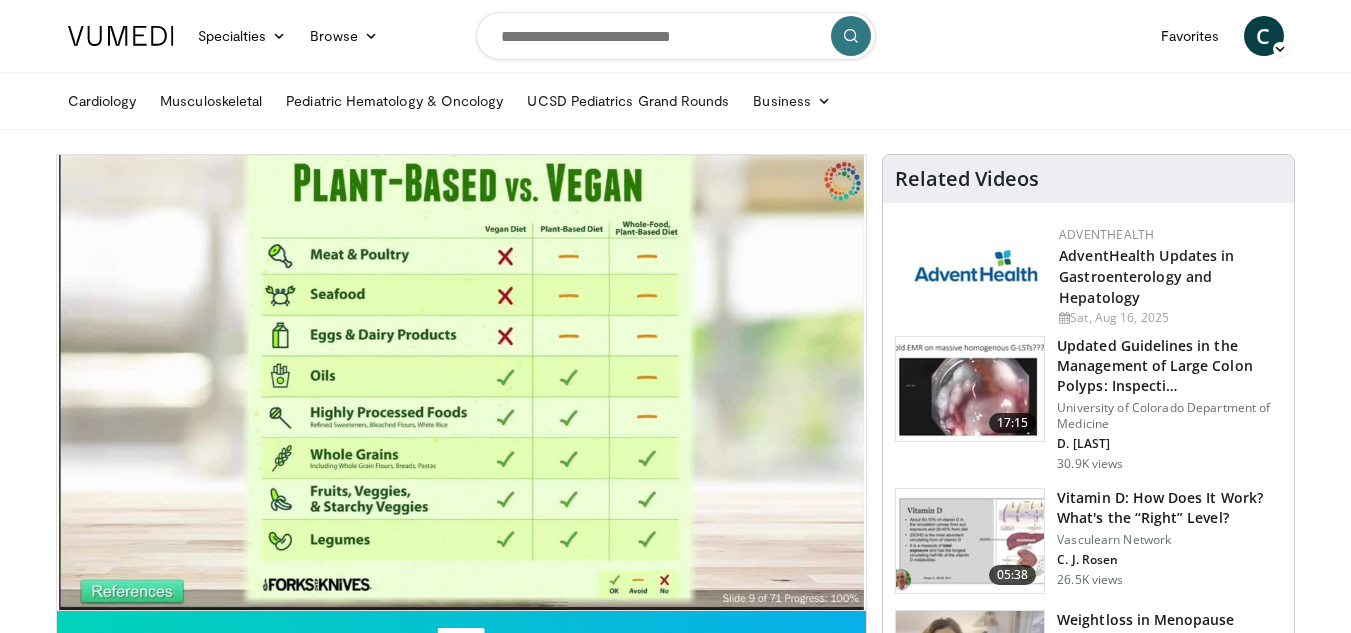 click on "Specialties
Adult & Family Medicine
Allergy, Asthma, Immunology
Anesthesiology
Cardiology
Dental
Dermatology
Endocrinology
Gastroenterology & Hepatology
General Surgery
Hematology & Oncology
Infectious Disease
Nephrology
Neurology
Neurosurgery
Obstetrics & Gynecology
Ophthalmology
Oral Maxillofacial
Orthopaedics
Otolaryngology
Pediatrics
Plastic Surgery
Podiatry
Psychiatry
Pulmonology
Radiation Oncology
Radiology
Rheumatology
Urology" at bounding box center [675, 1566] 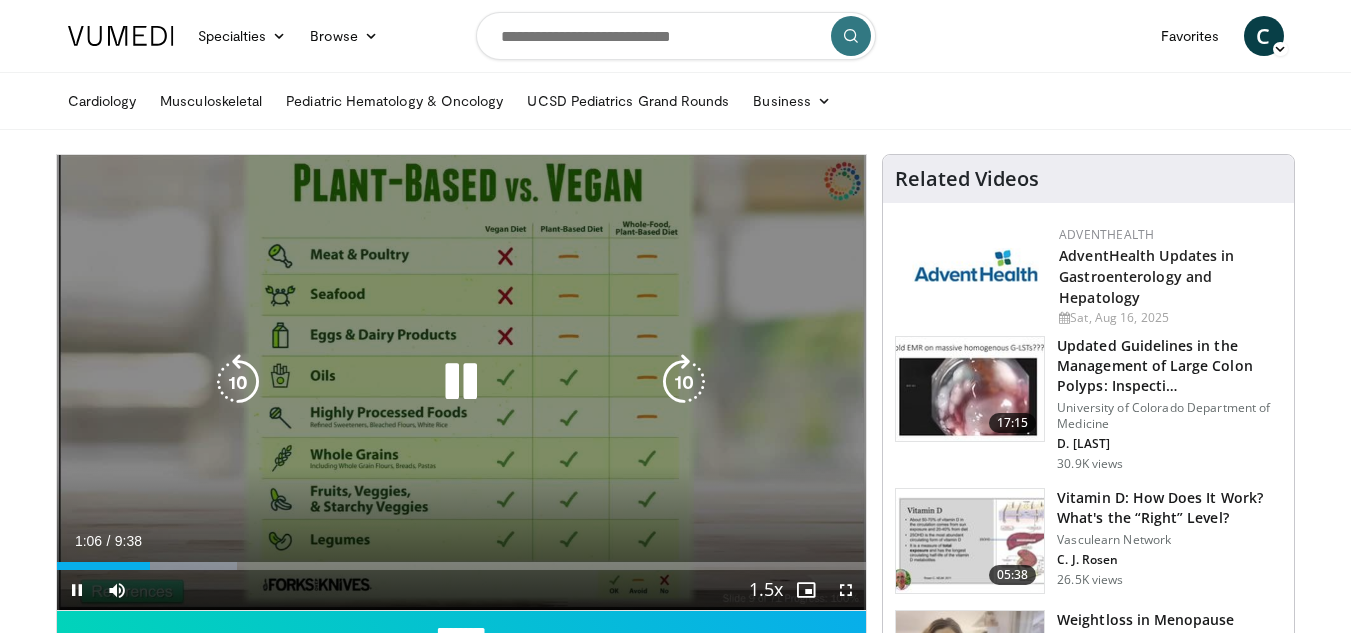 click at bounding box center [461, 382] 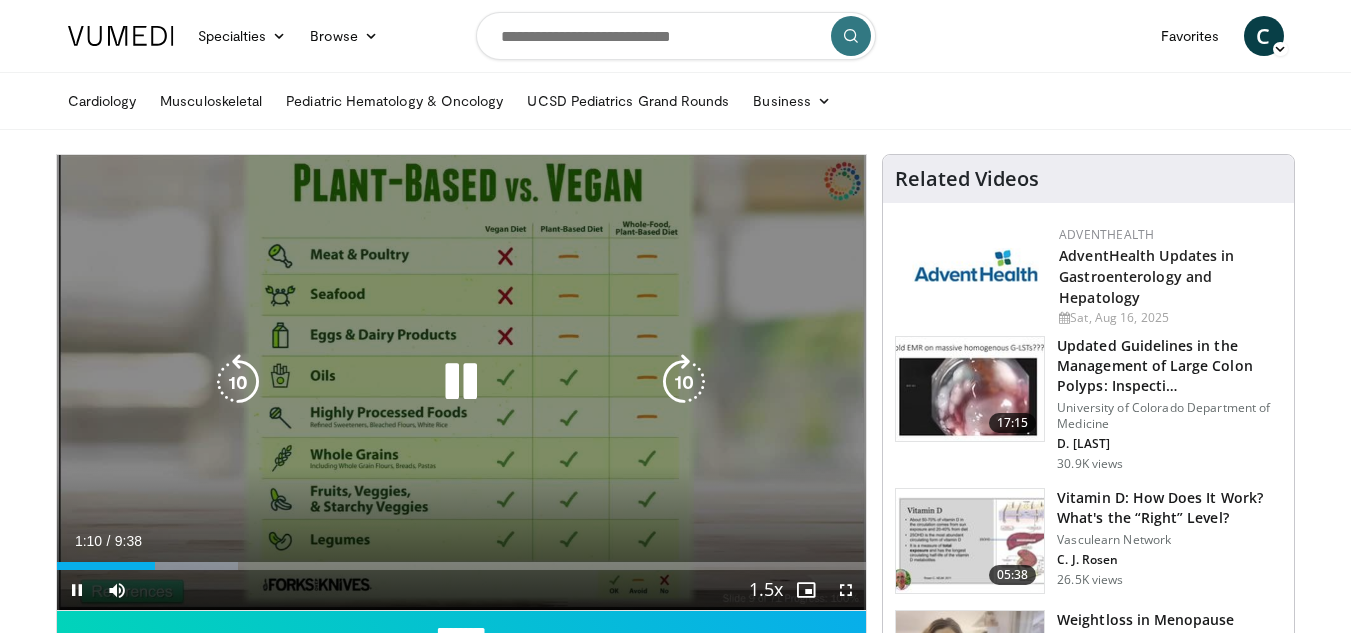 click at bounding box center [461, 382] 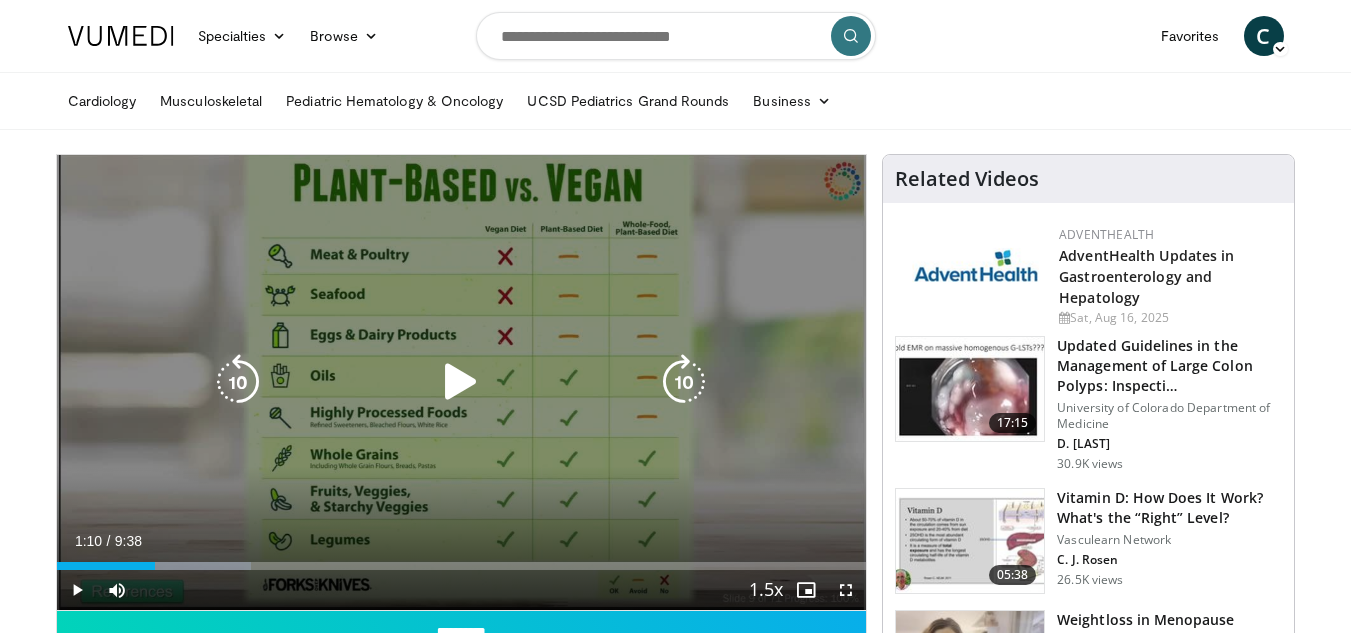 click on "10 seconds
Tap to unmute" at bounding box center [462, 382] 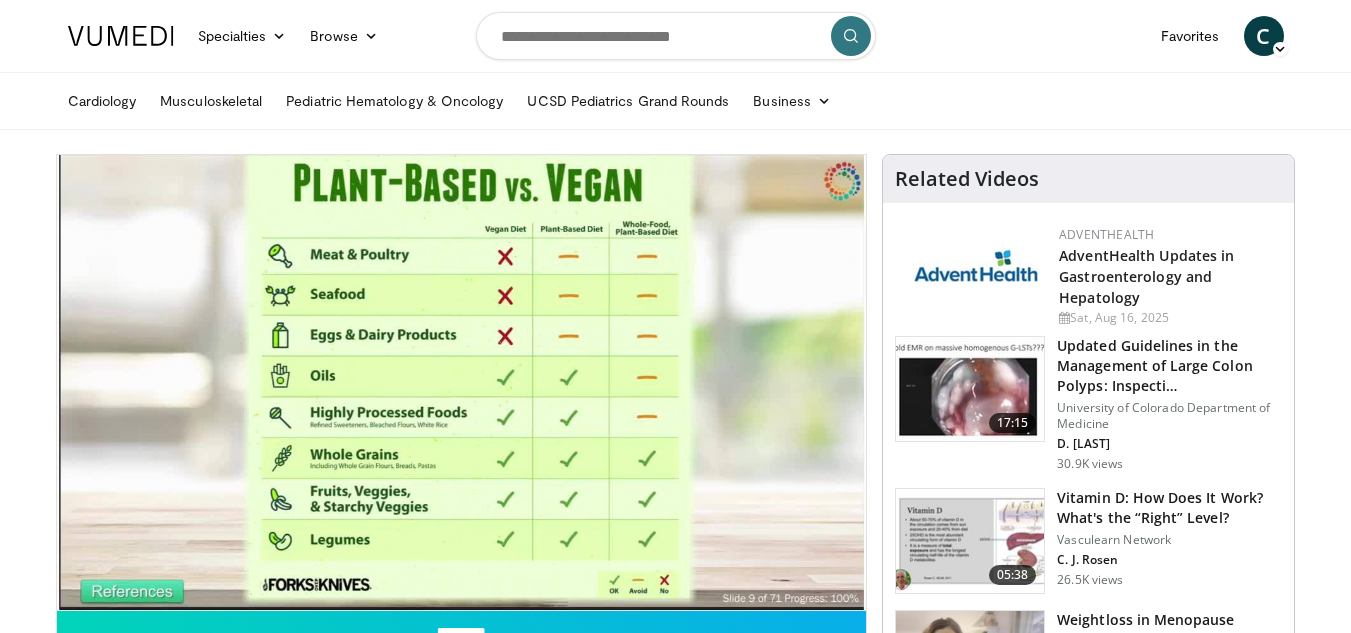 click on "Cardiology
Musculoskeletal
Pediatric Hematology & Oncology
UCSD Pediatrics Grand Rounds
Business
Finance & Taxes
Healthcare Policy
Practice Growth" at bounding box center (676, 101) 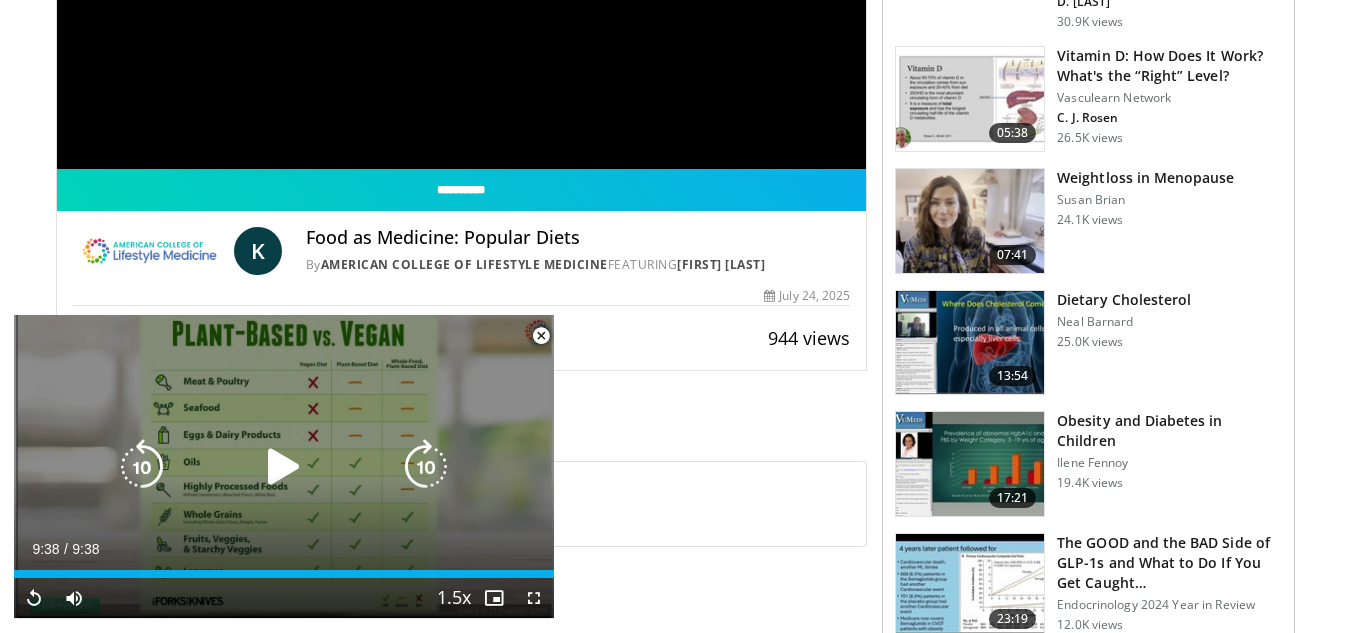 scroll, scrollTop: 667, scrollLeft: 0, axis: vertical 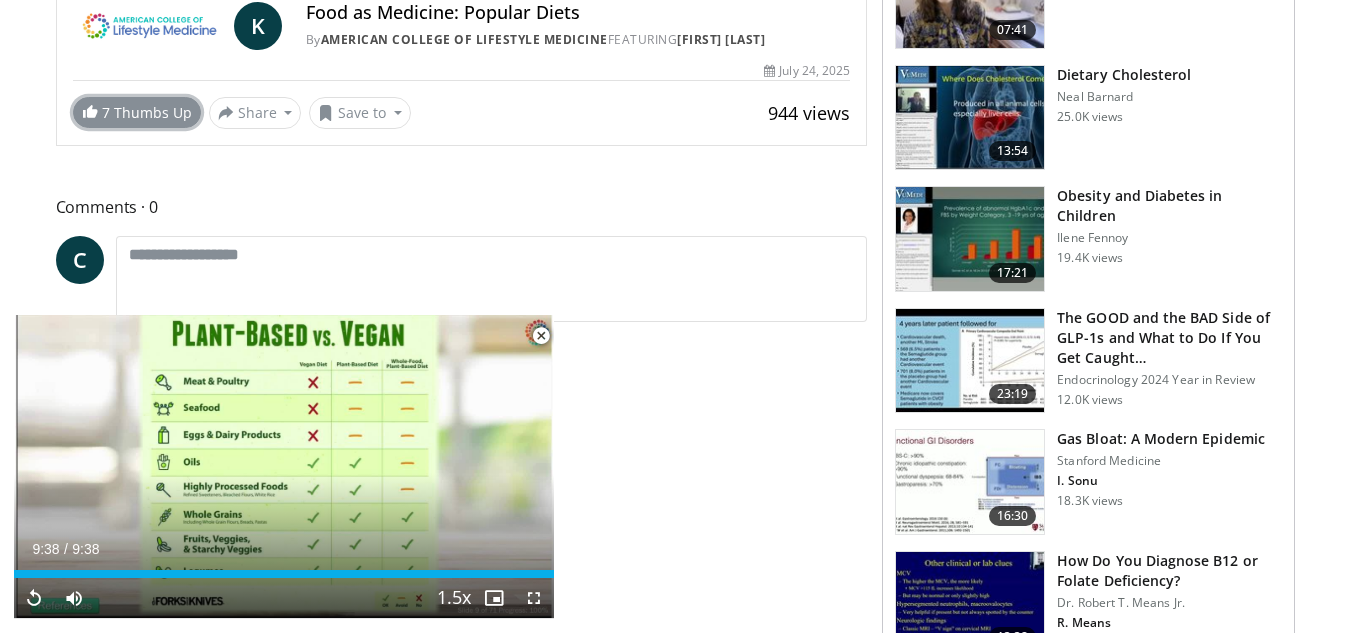 click at bounding box center (90, 111) 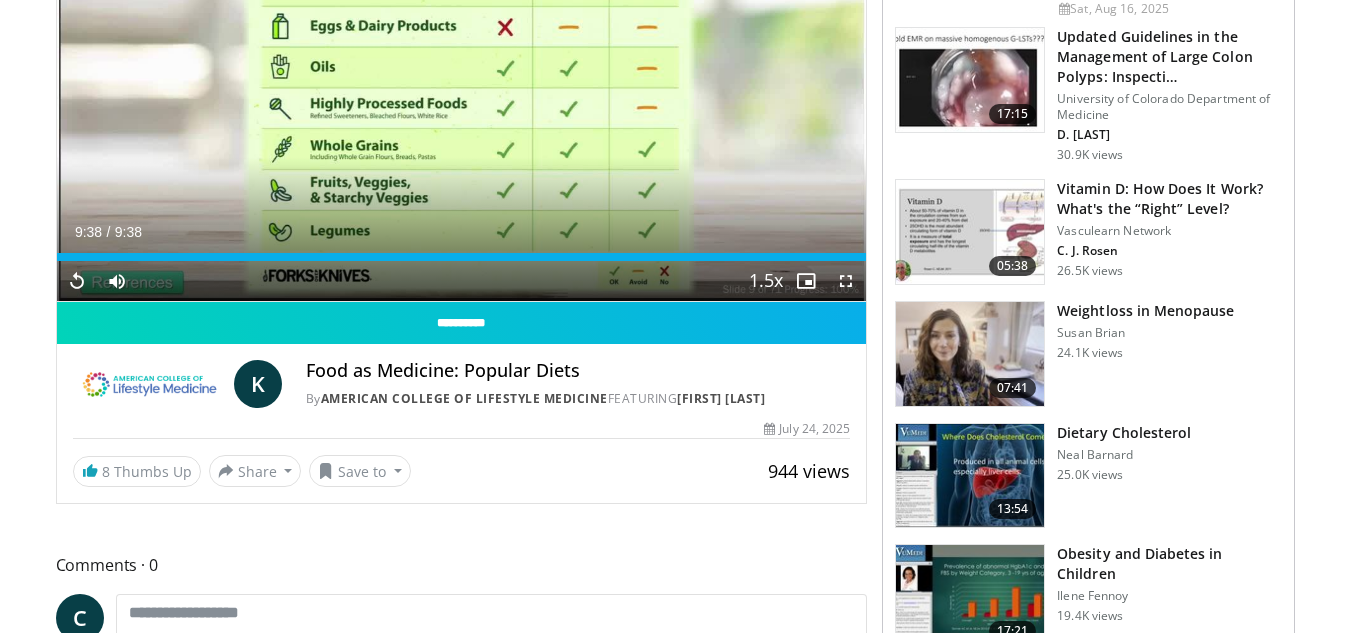 scroll, scrollTop: 0, scrollLeft: 0, axis: both 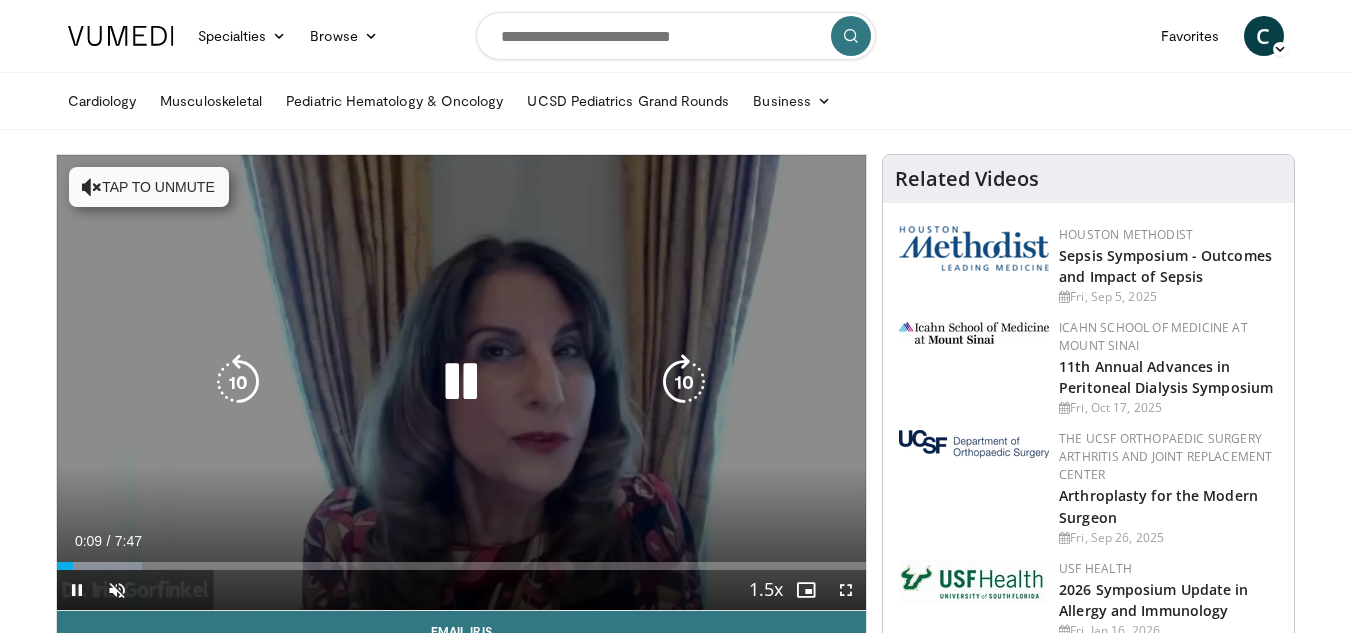 click on "Tap to unmute" at bounding box center (149, 187) 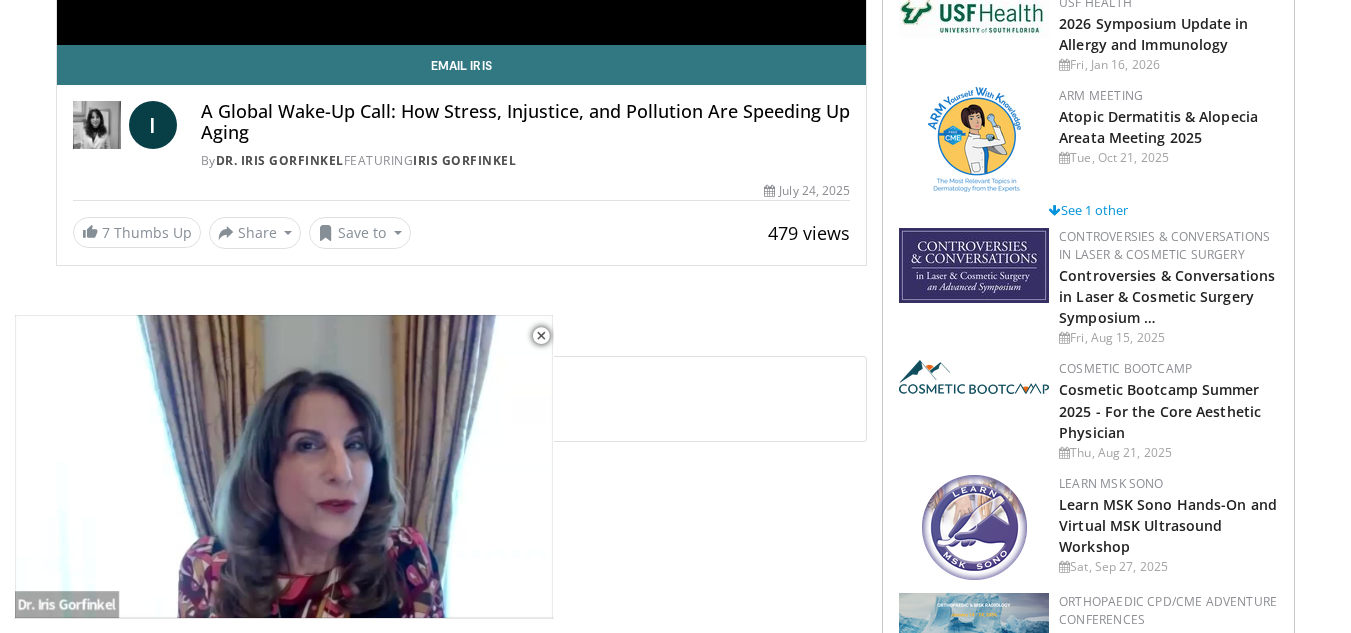 scroll, scrollTop: 667, scrollLeft: 0, axis: vertical 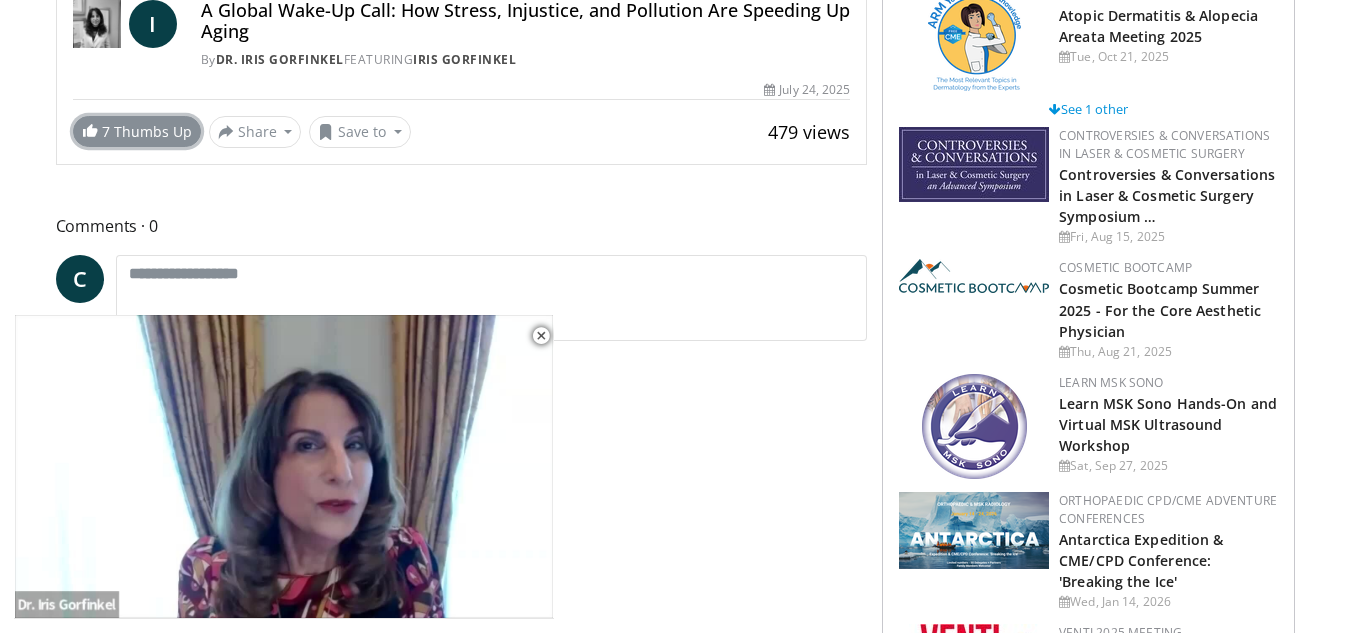 click on "7
Thumbs Up" at bounding box center (137, 131) 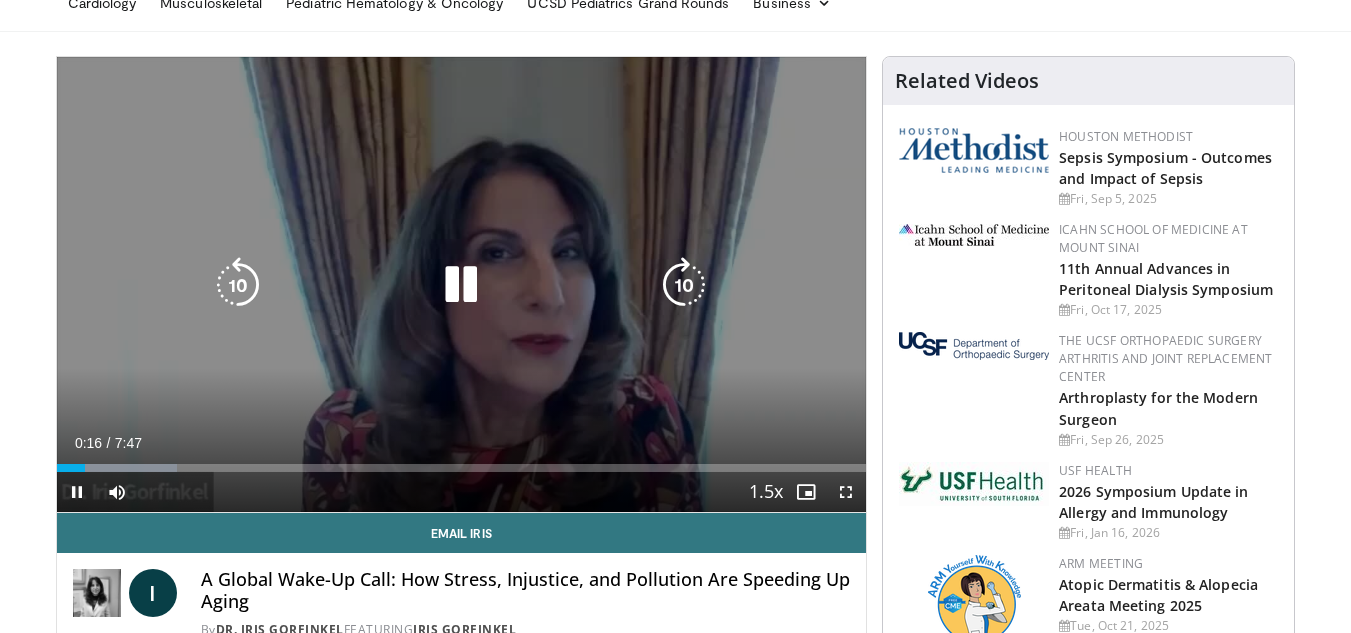 scroll, scrollTop: 0, scrollLeft: 0, axis: both 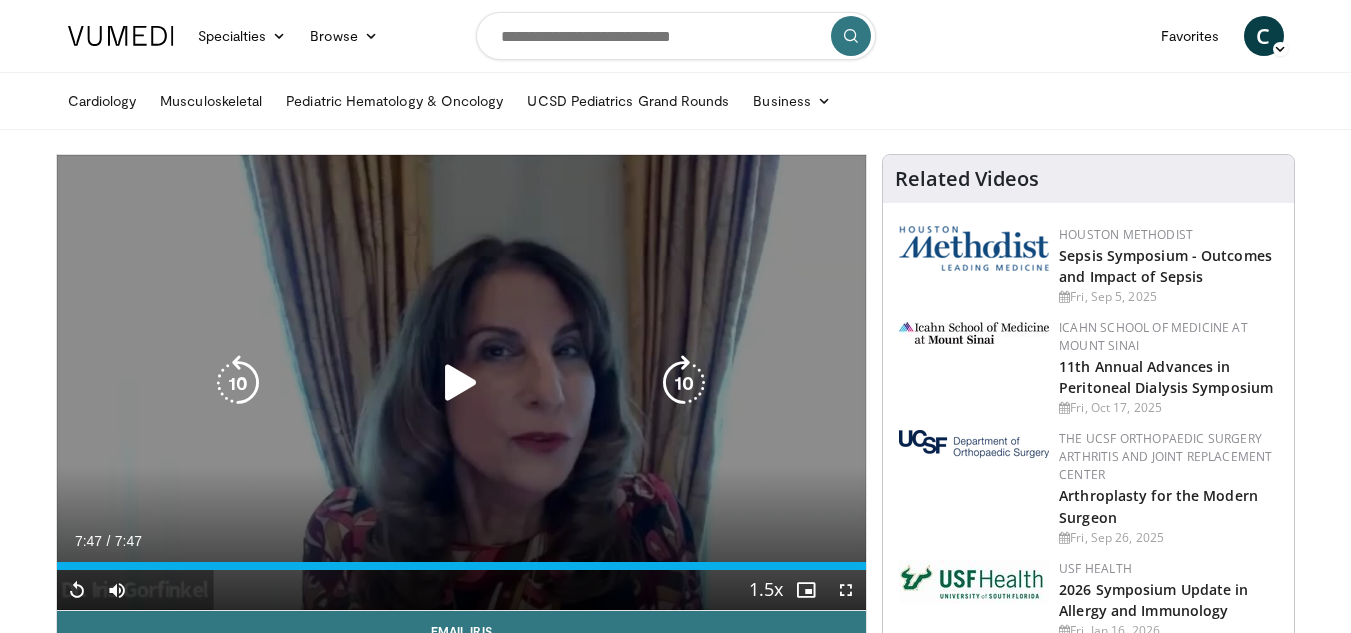 click at bounding box center (461, 383) 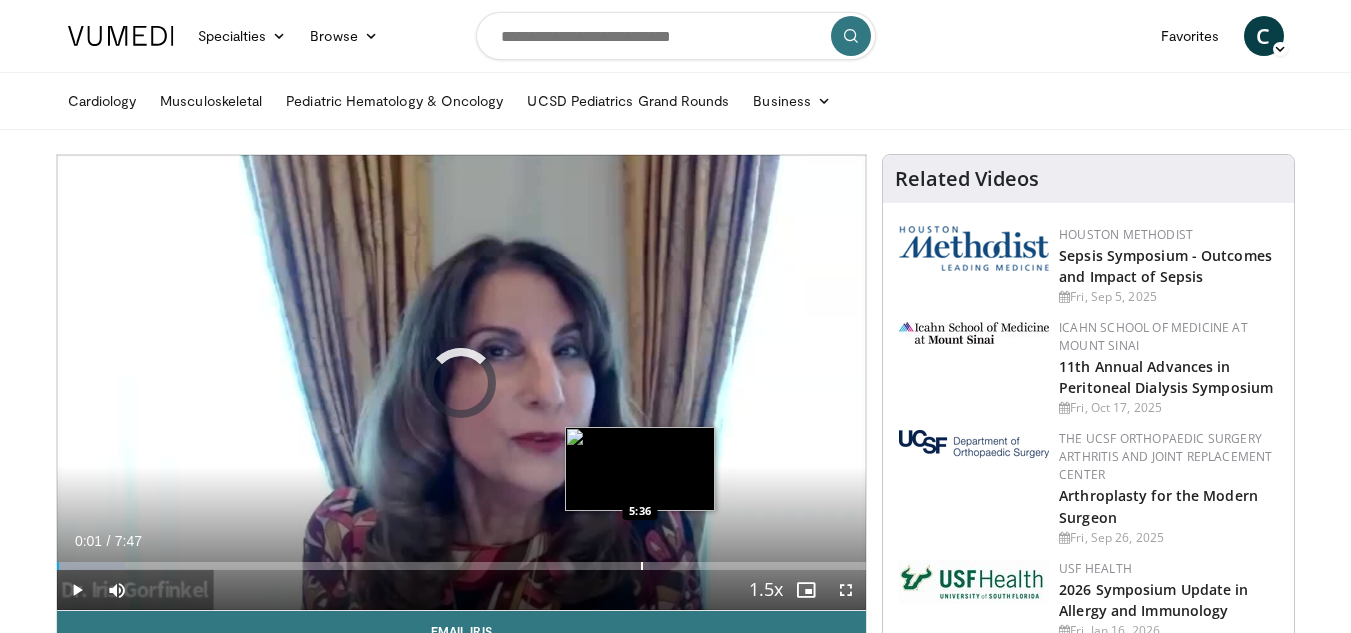 click on "Loaded :  8.48% 0:01 5:36" at bounding box center (462, 560) 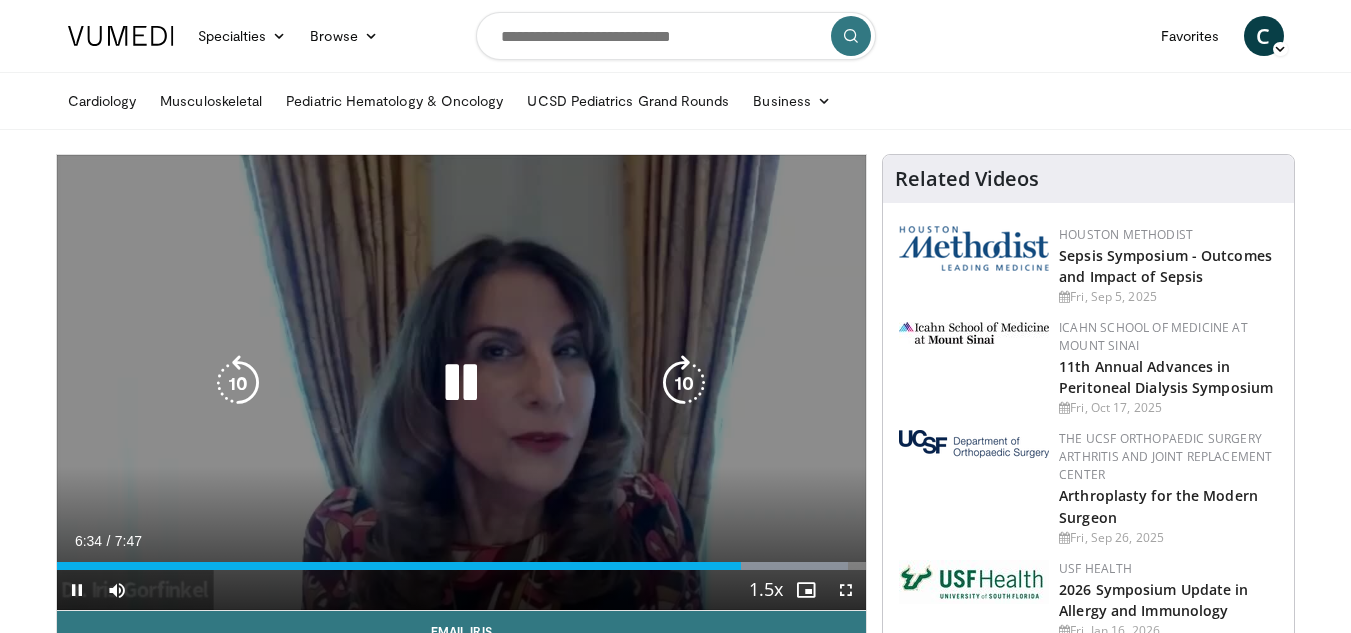 click on "10 seconds
Tap to unmute" at bounding box center (462, 382) 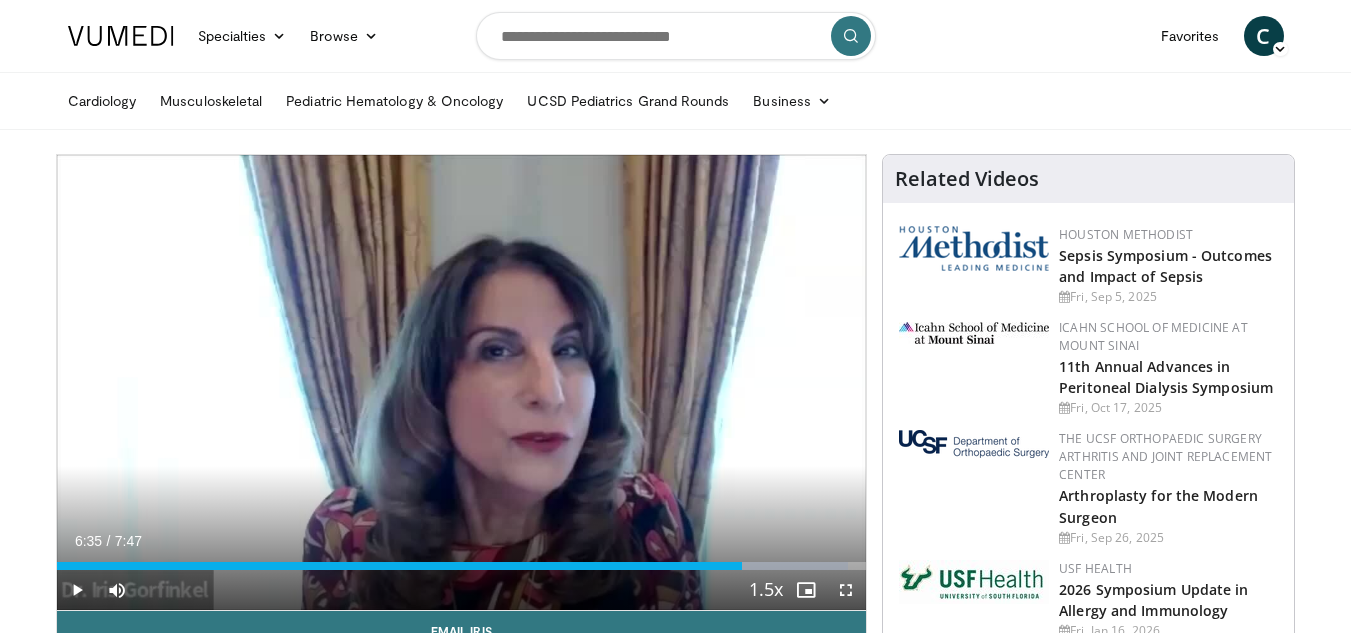 click on "10 seconds
Tap to unmute" at bounding box center [462, 382] 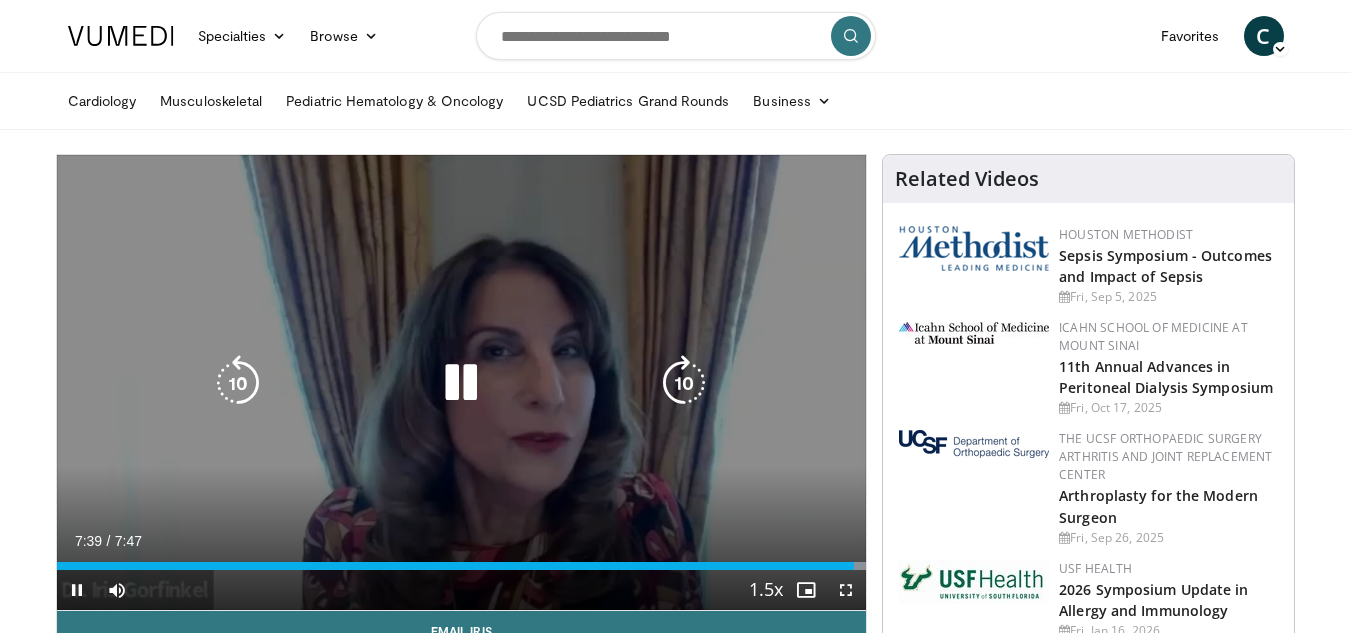 scroll, scrollTop: 333, scrollLeft: 0, axis: vertical 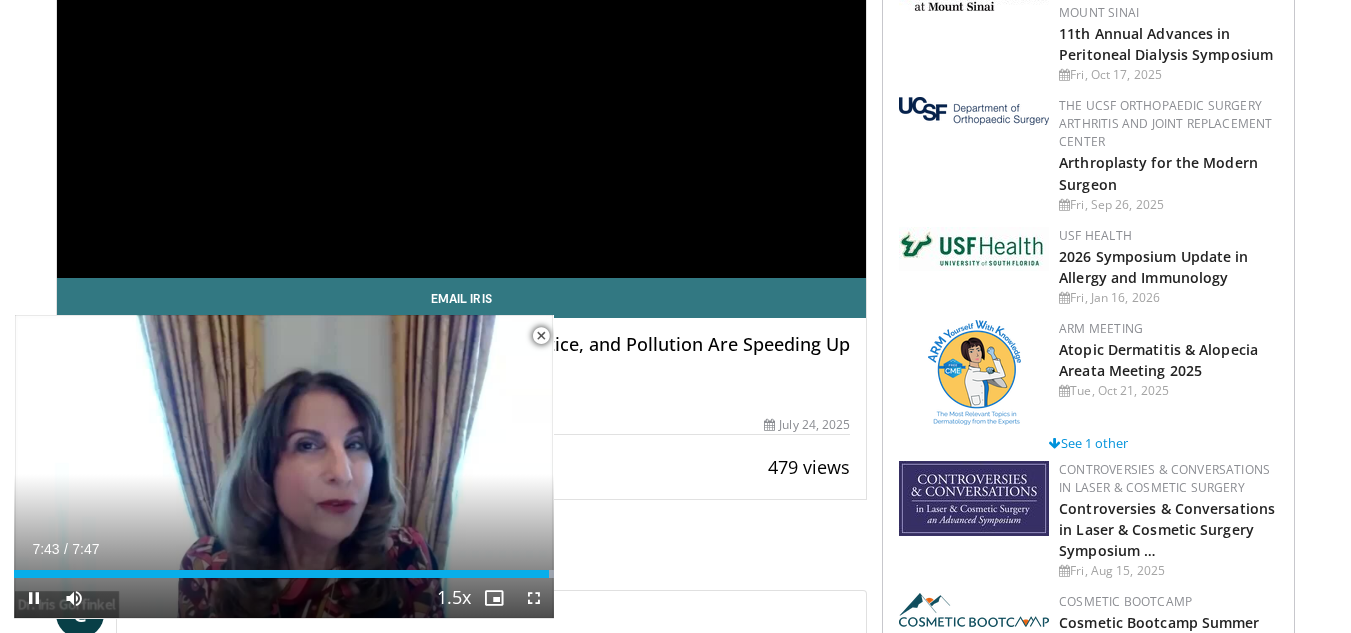 click at bounding box center [541, 336] 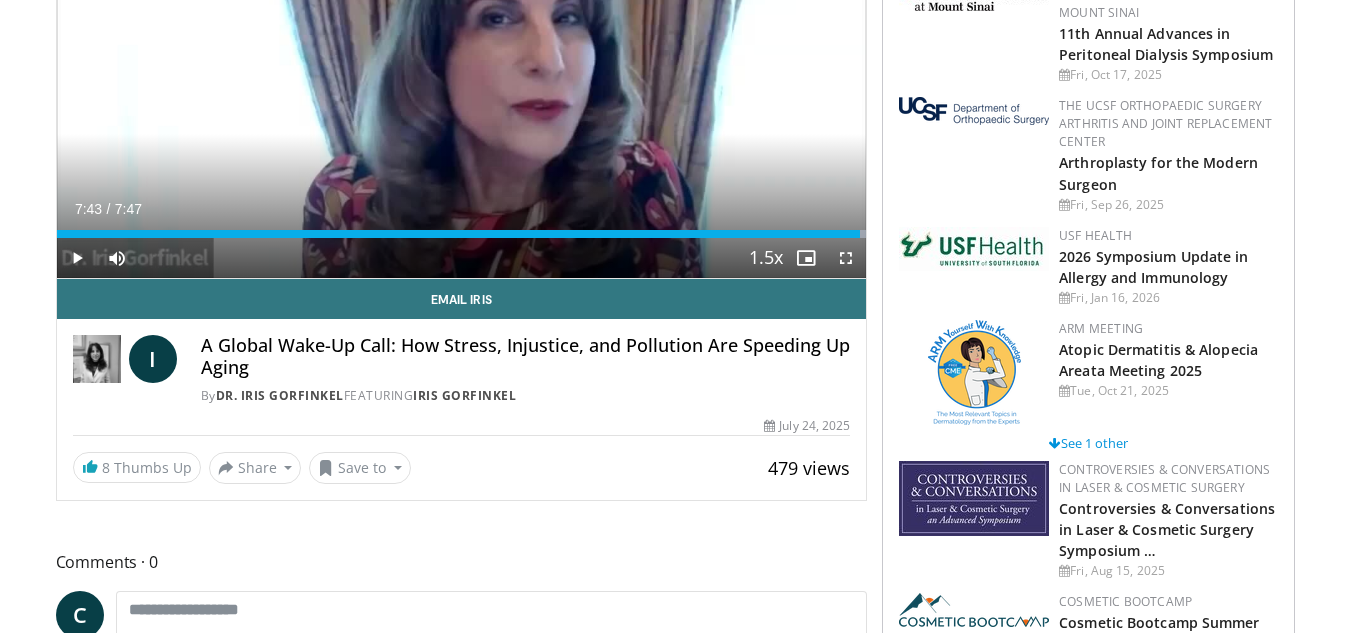 scroll, scrollTop: 0, scrollLeft: 0, axis: both 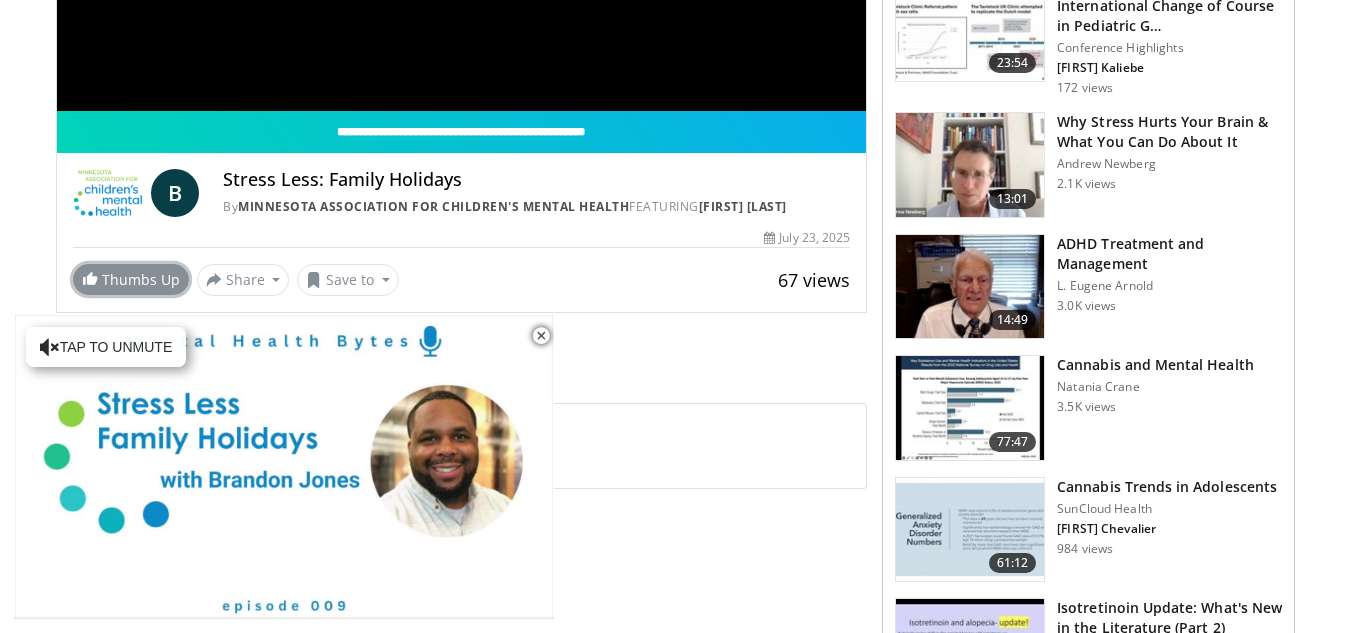 click on "Thumbs Up" at bounding box center [131, 279] 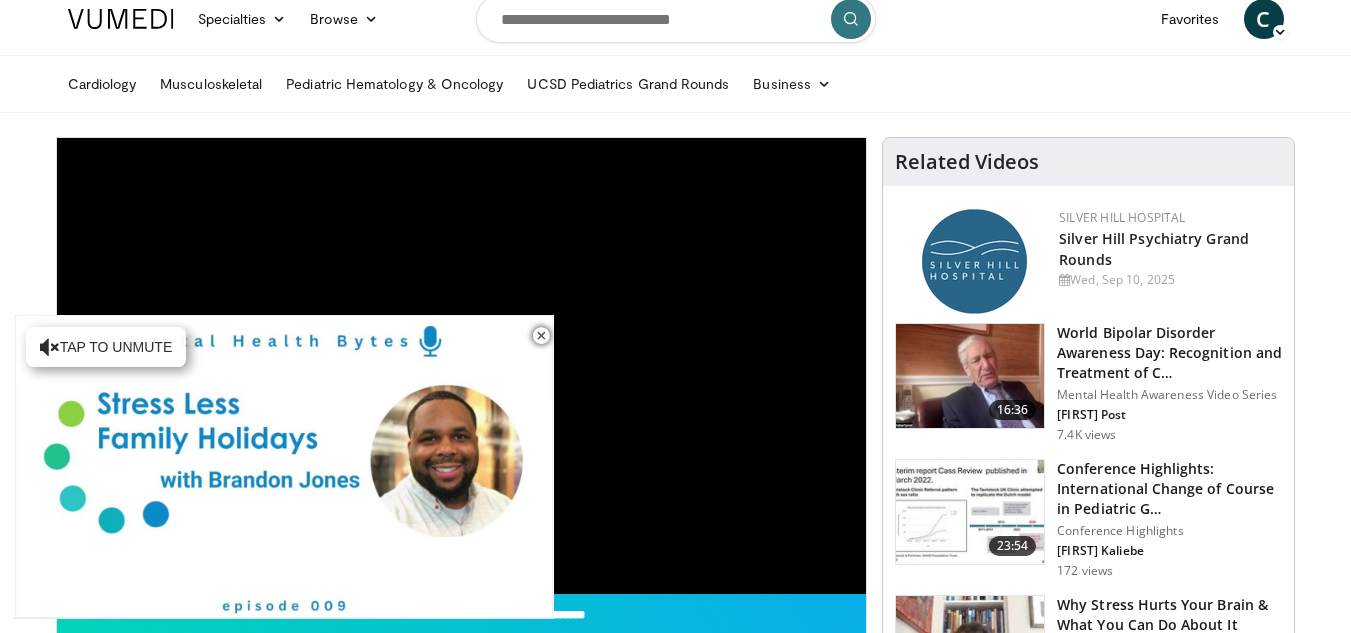 scroll, scrollTop: 0, scrollLeft: 0, axis: both 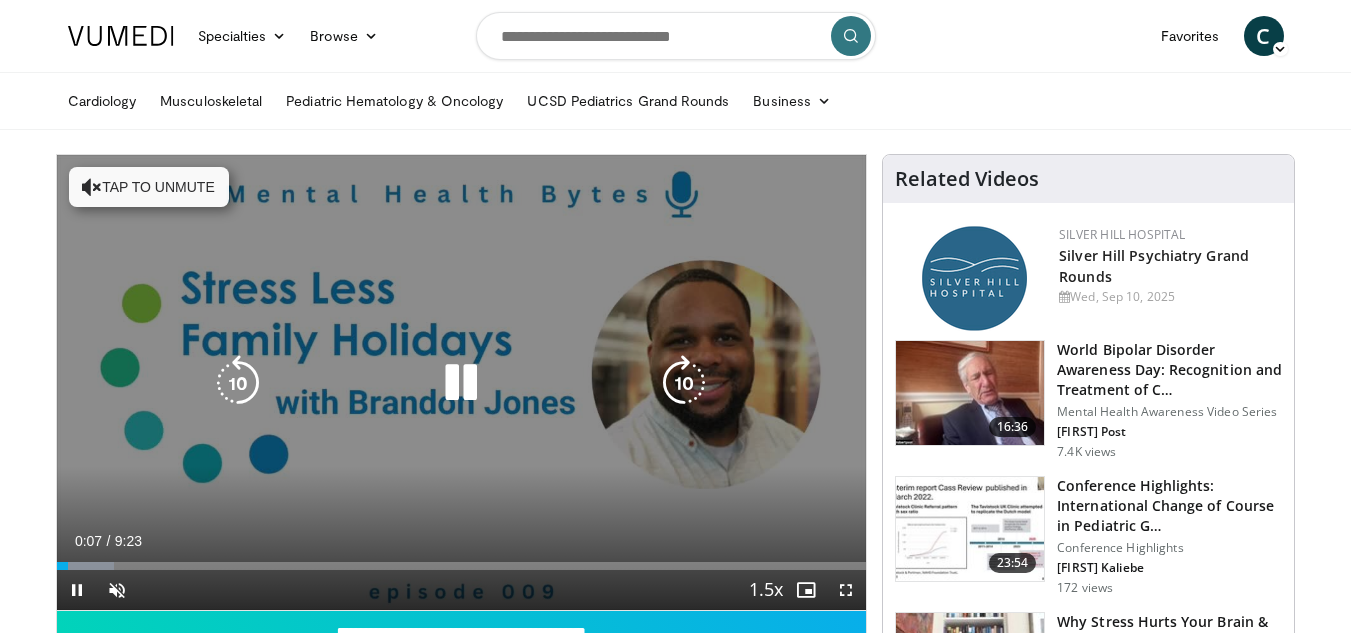 click at bounding box center (684, 383) 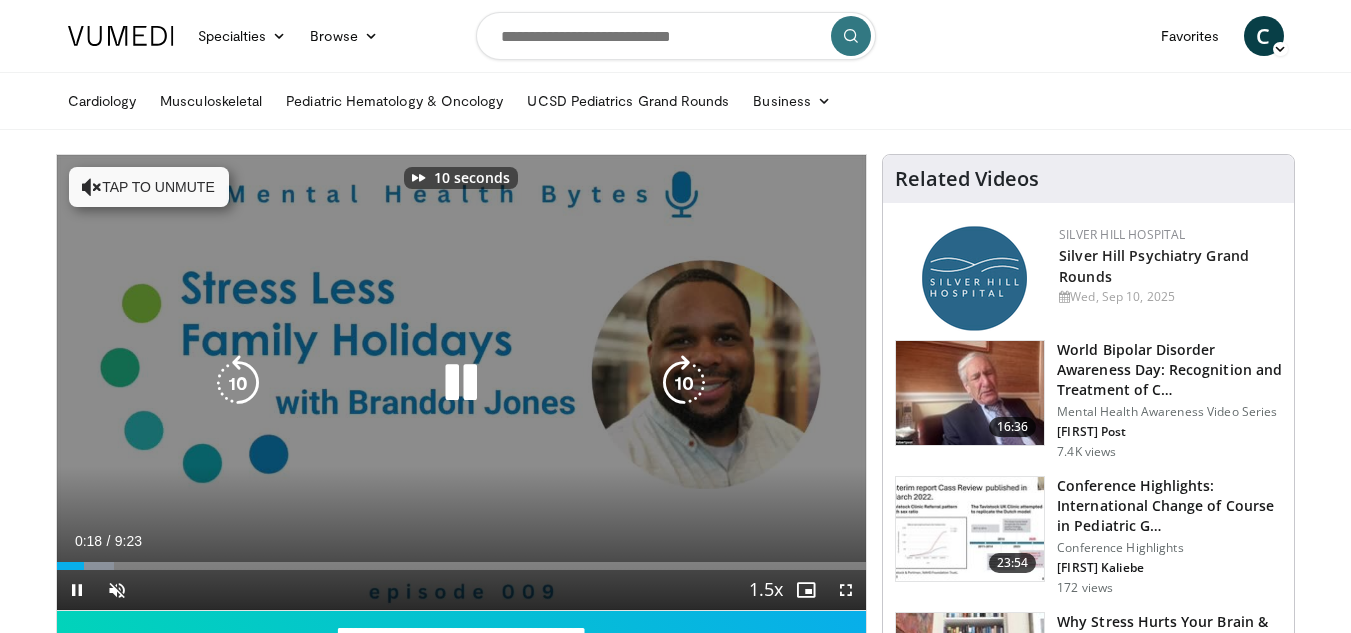 click at bounding box center [684, 383] 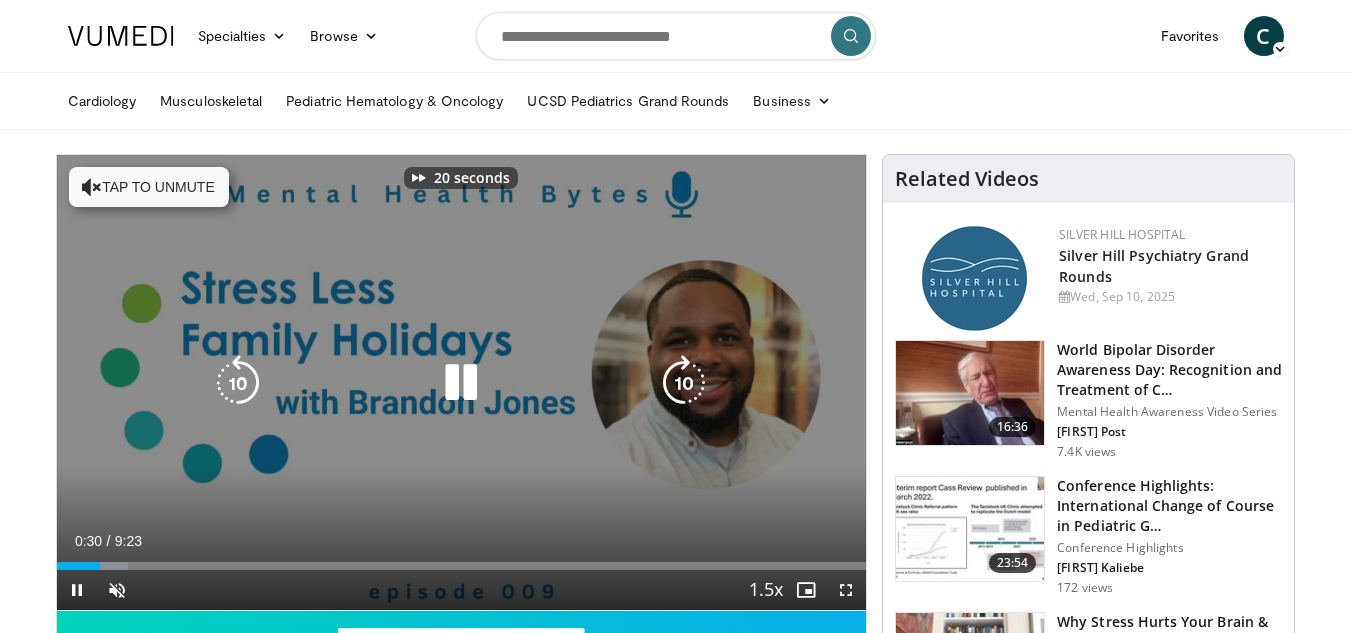 click at bounding box center [684, 383] 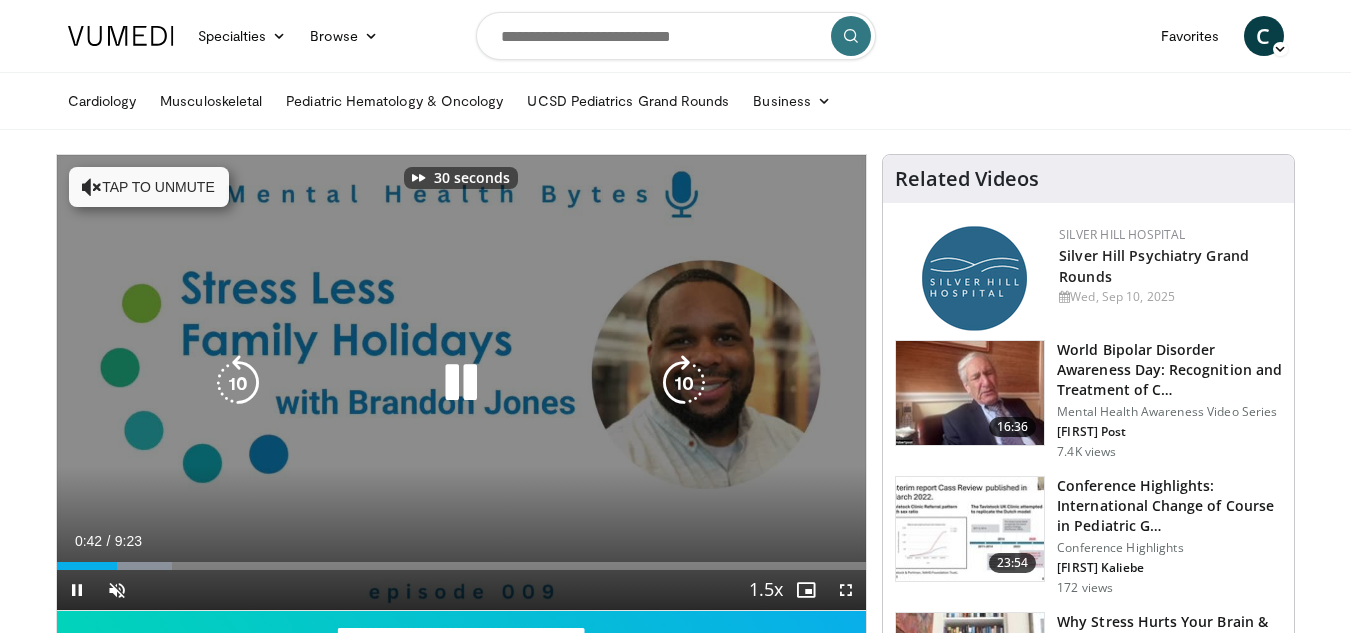 click on "Tap to unmute" at bounding box center (149, 187) 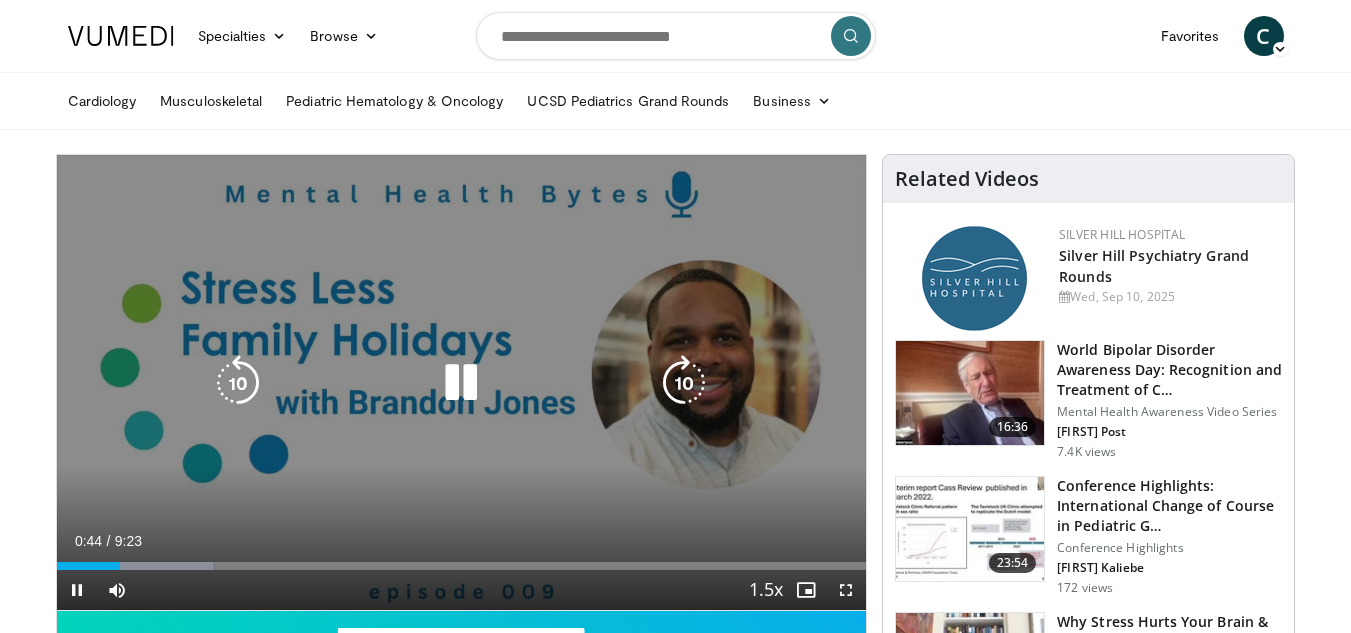 click at bounding box center [684, 383] 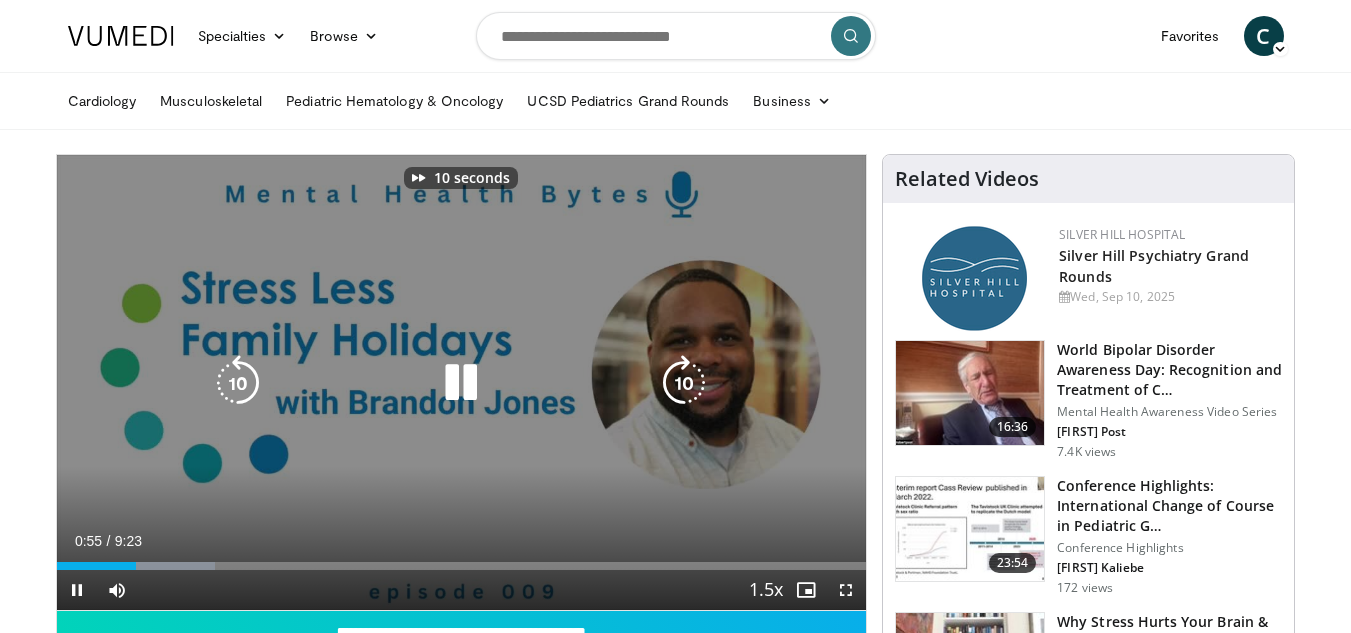 click at bounding box center (684, 383) 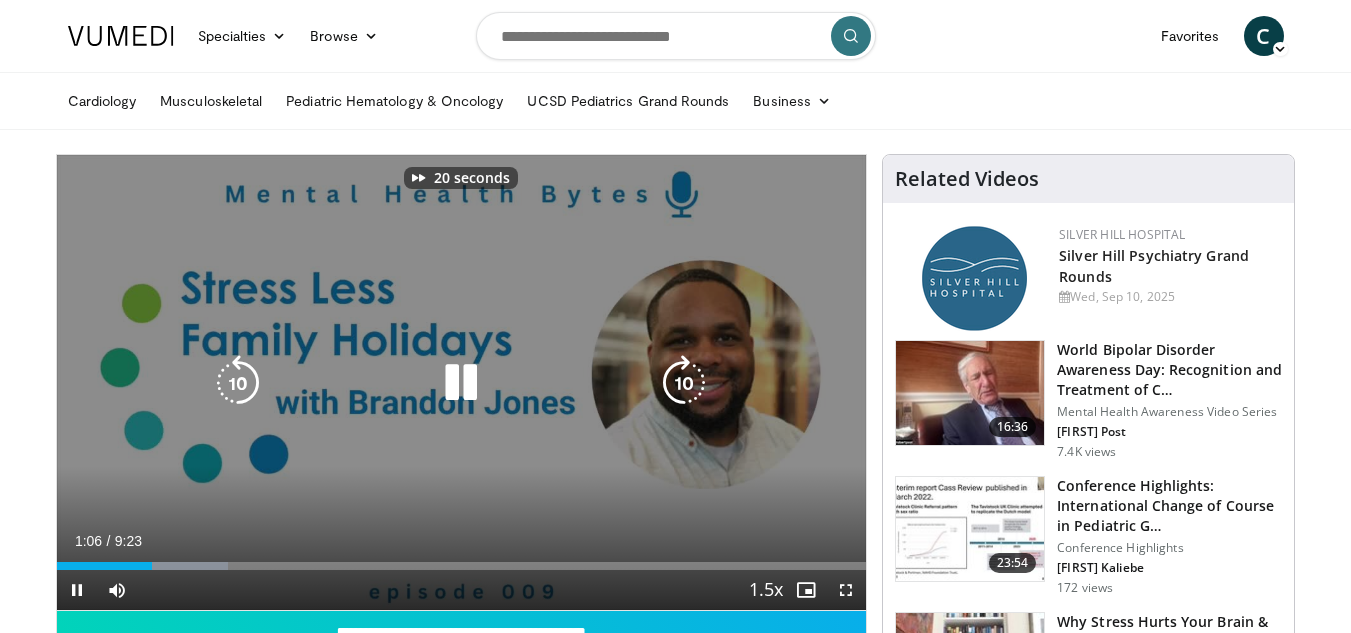 click at bounding box center [684, 383] 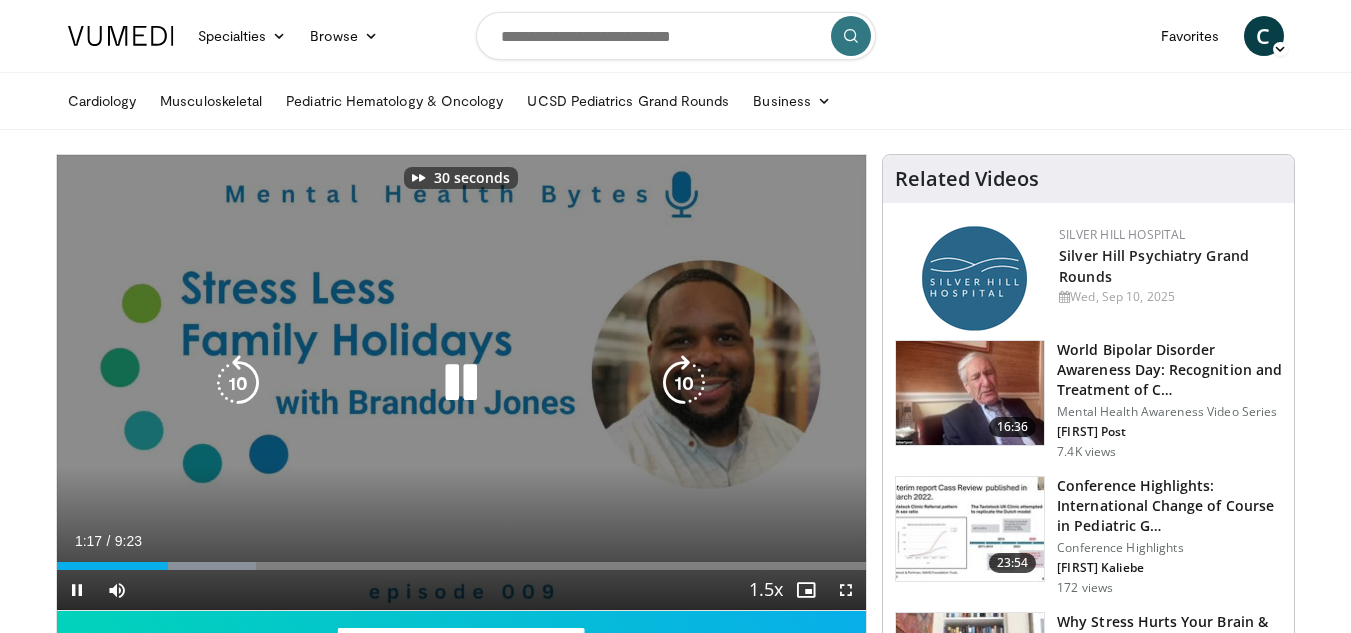 click at bounding box center (684, 383) 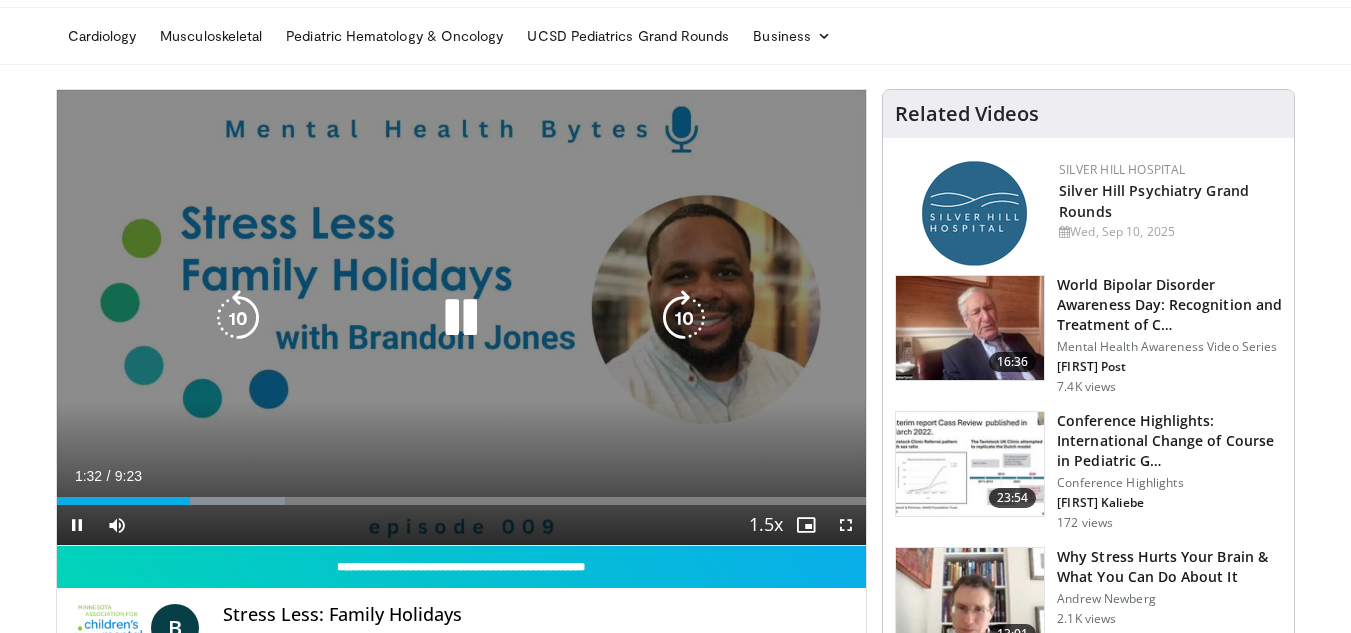 scroll, scrollTop: 0, scrollLeft: 0, axis: both 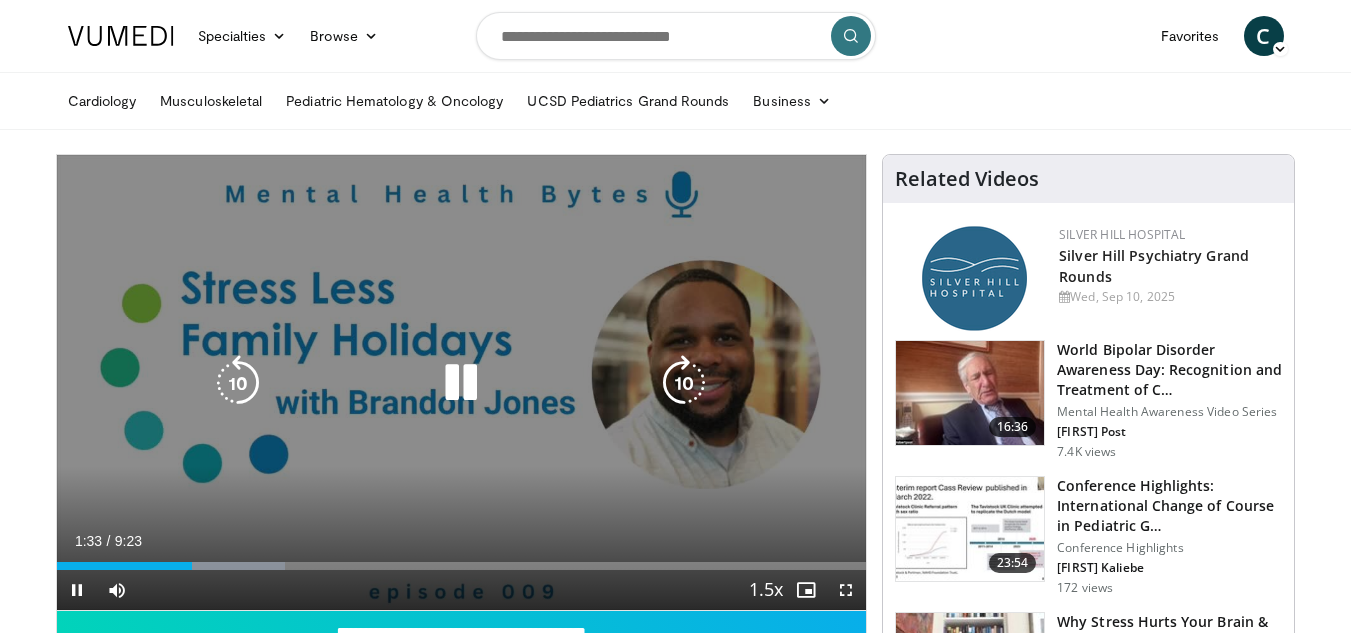 click at bounding box center (684, 383) 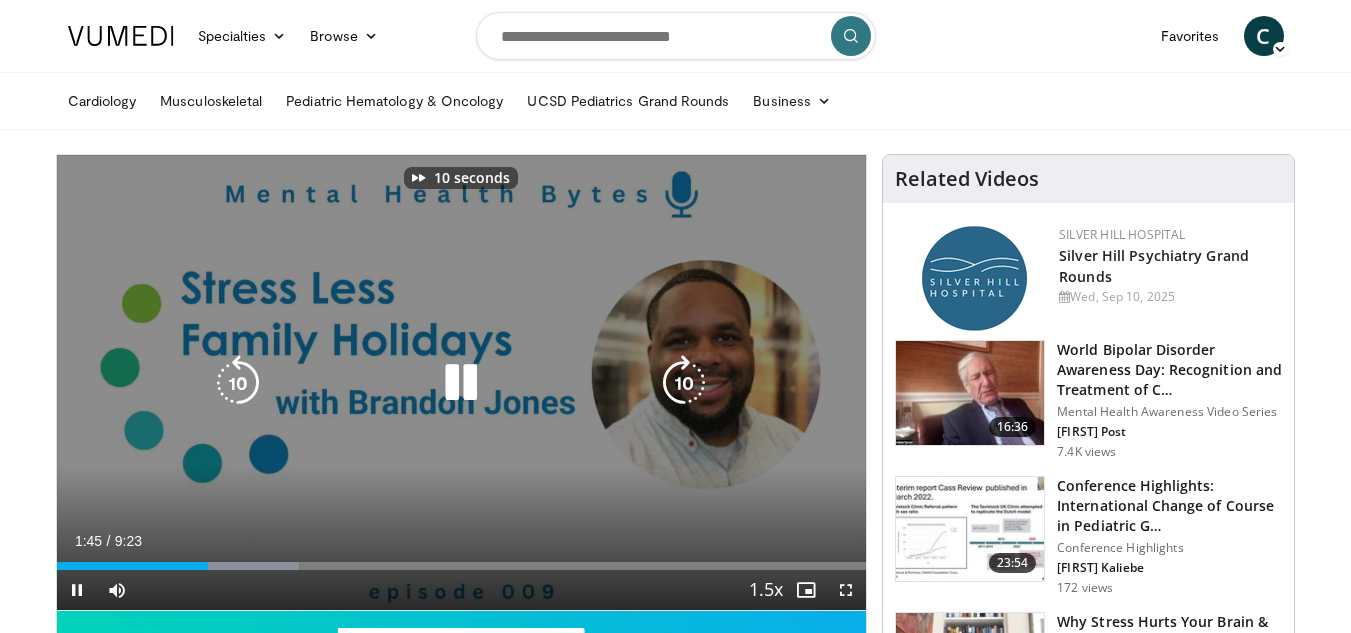click at bounding box center (684, 383) 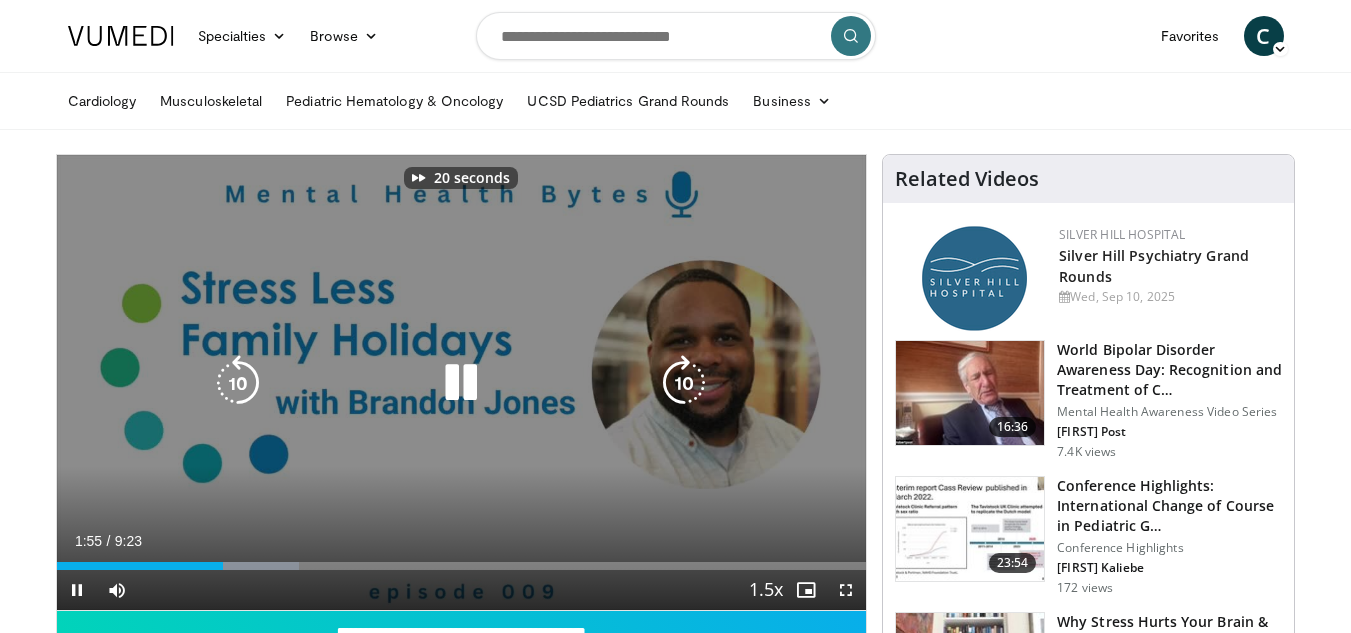 click at bounding box center (684, 383) 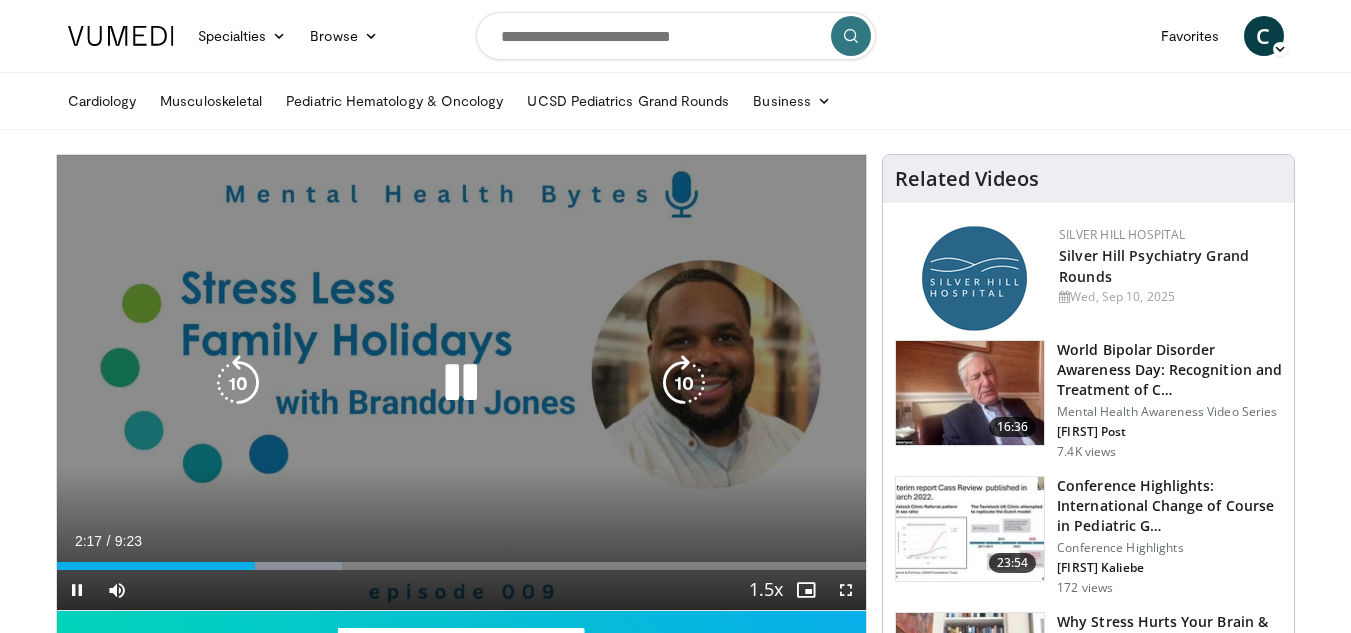 click at bounding box center (684, 383) 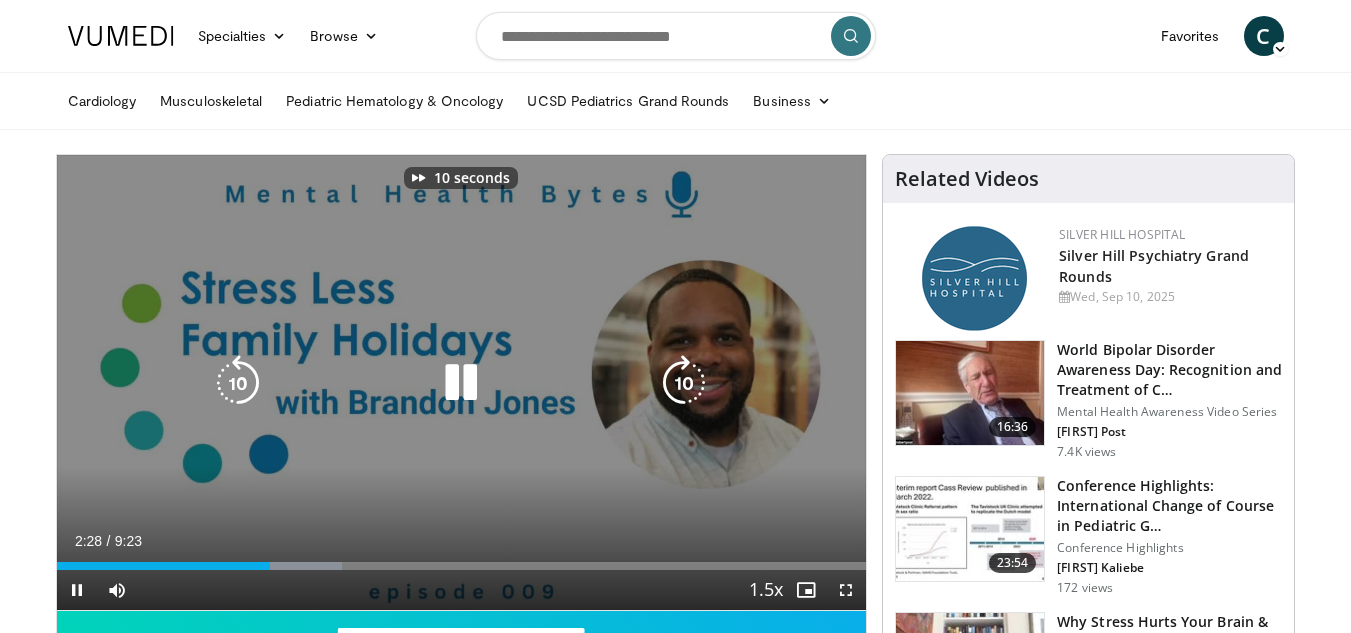 click at bounding box center (684, 383) 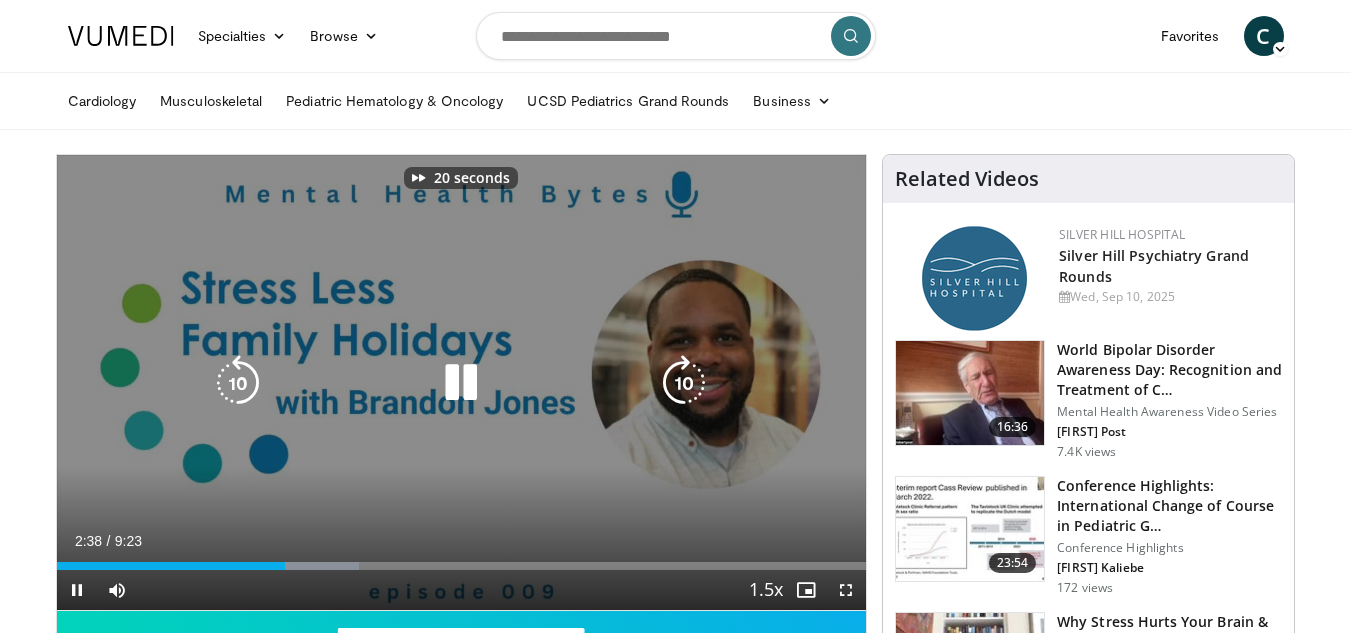 click at bounding box center [684, 383] 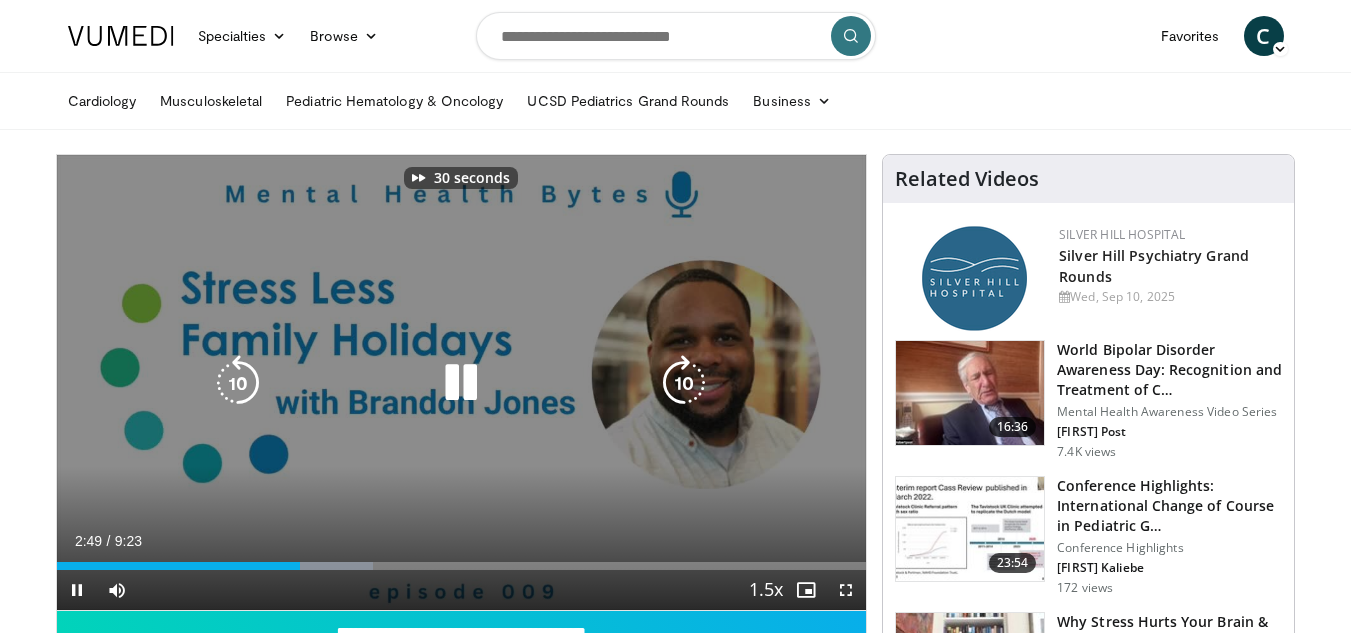 click at bounding box center [684, 383] 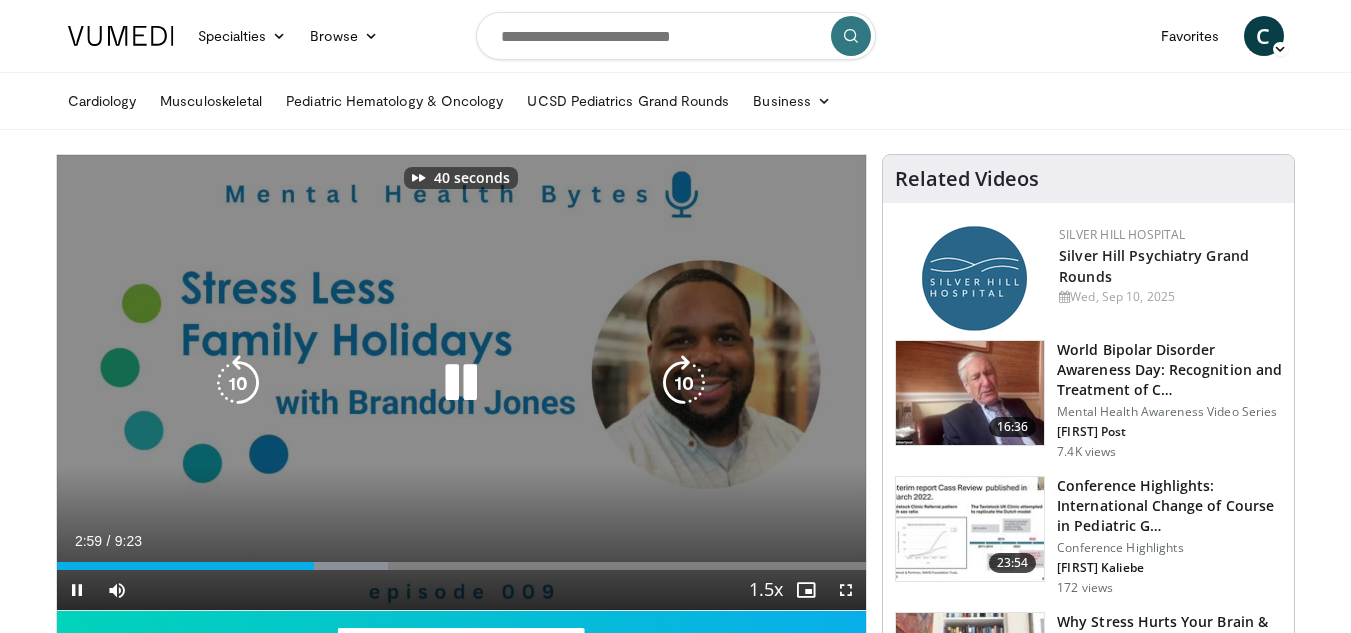 click at bounding box center [684, 383] 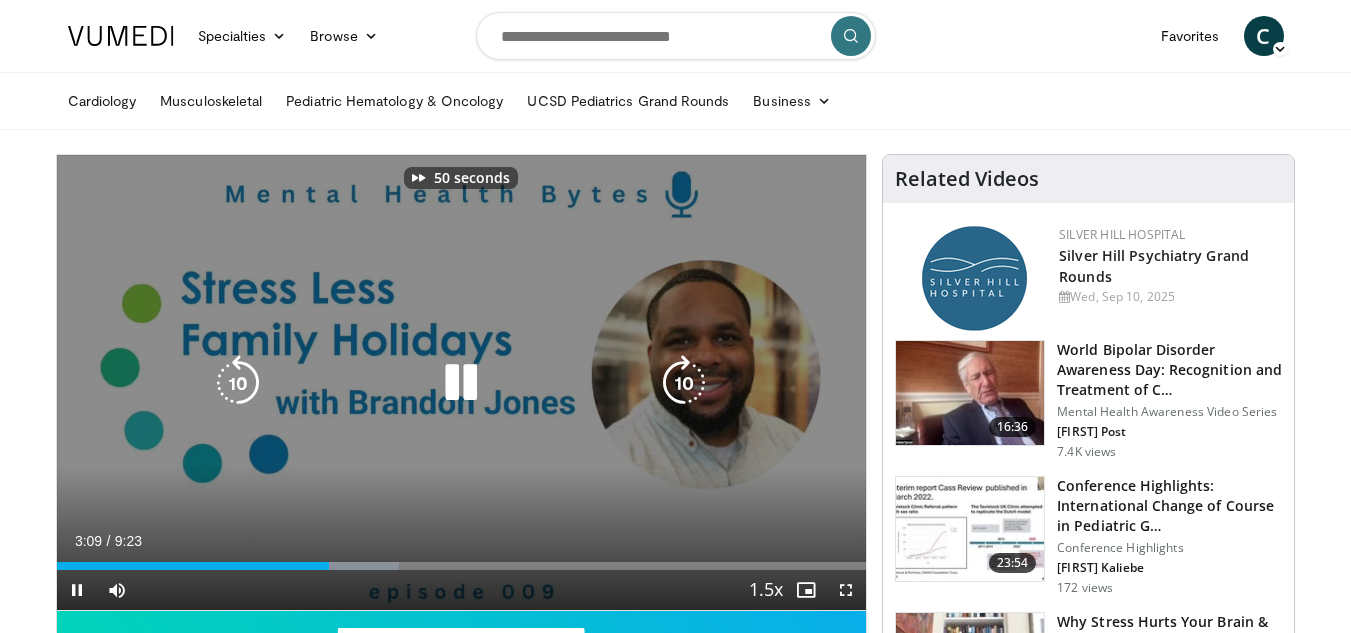 click at bounding box center (684, 383) 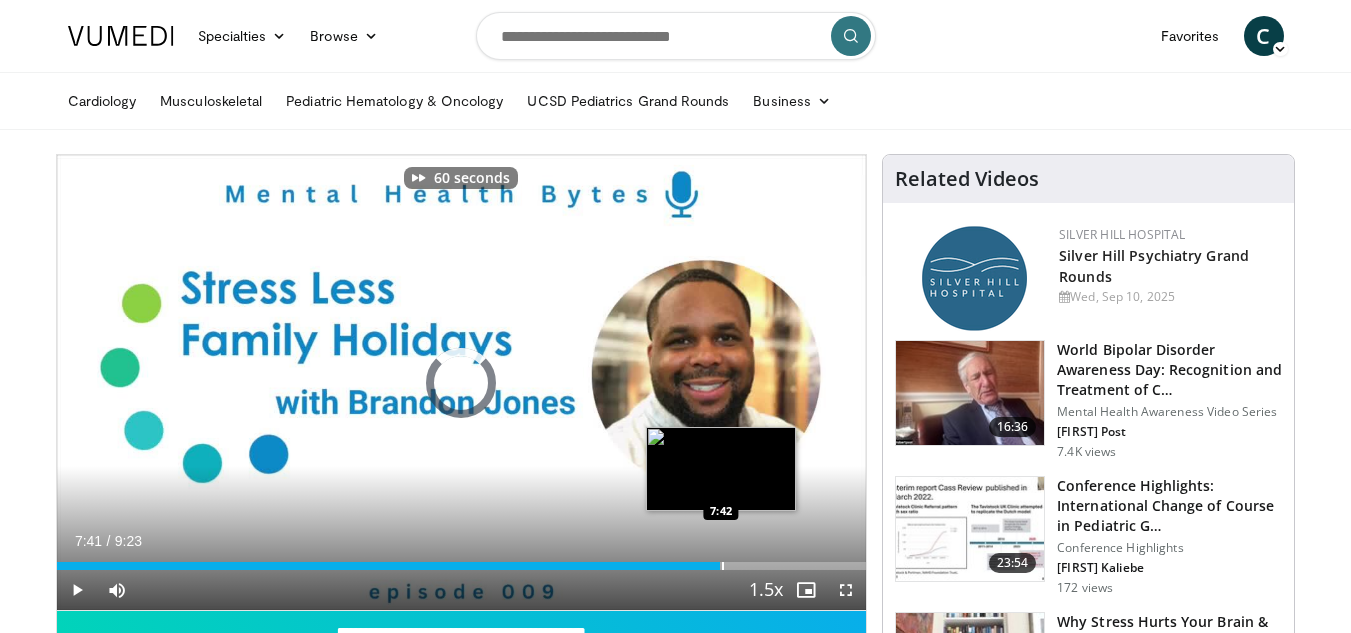 click on "Loaded :  47.57% 7:41 7:42" at bounding box center (462, 560) 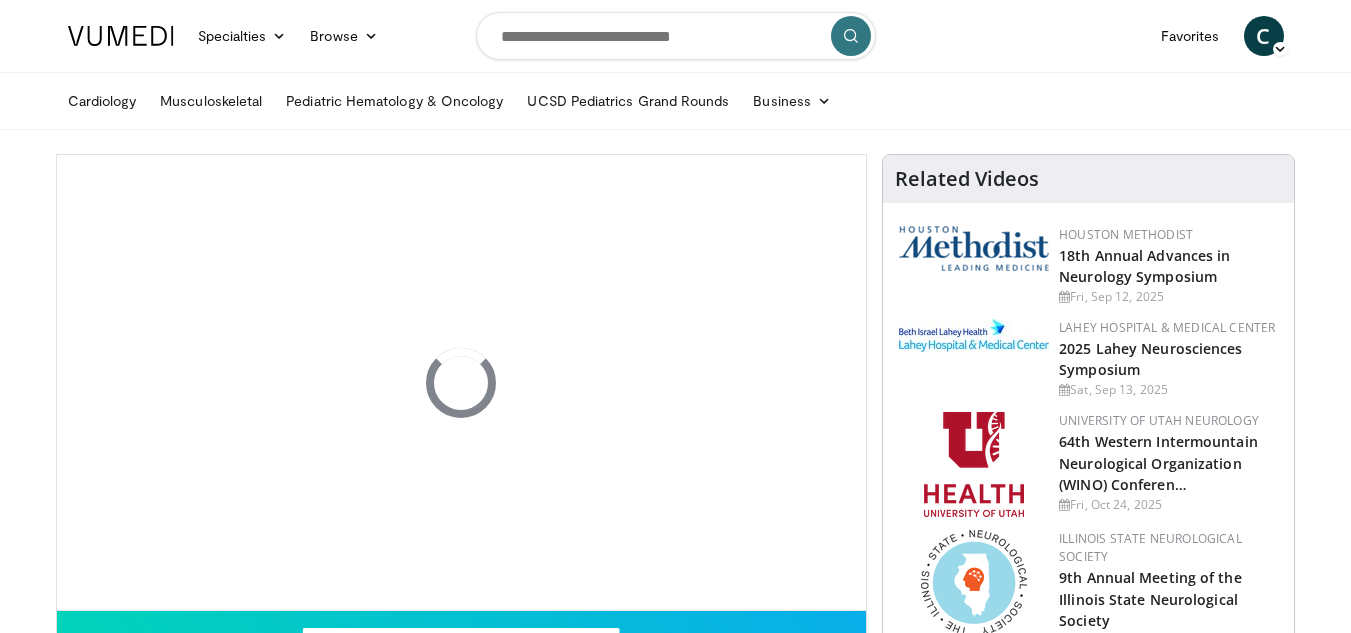 scroll, scrollTop: 0, scrollLeft: 0, axis: both 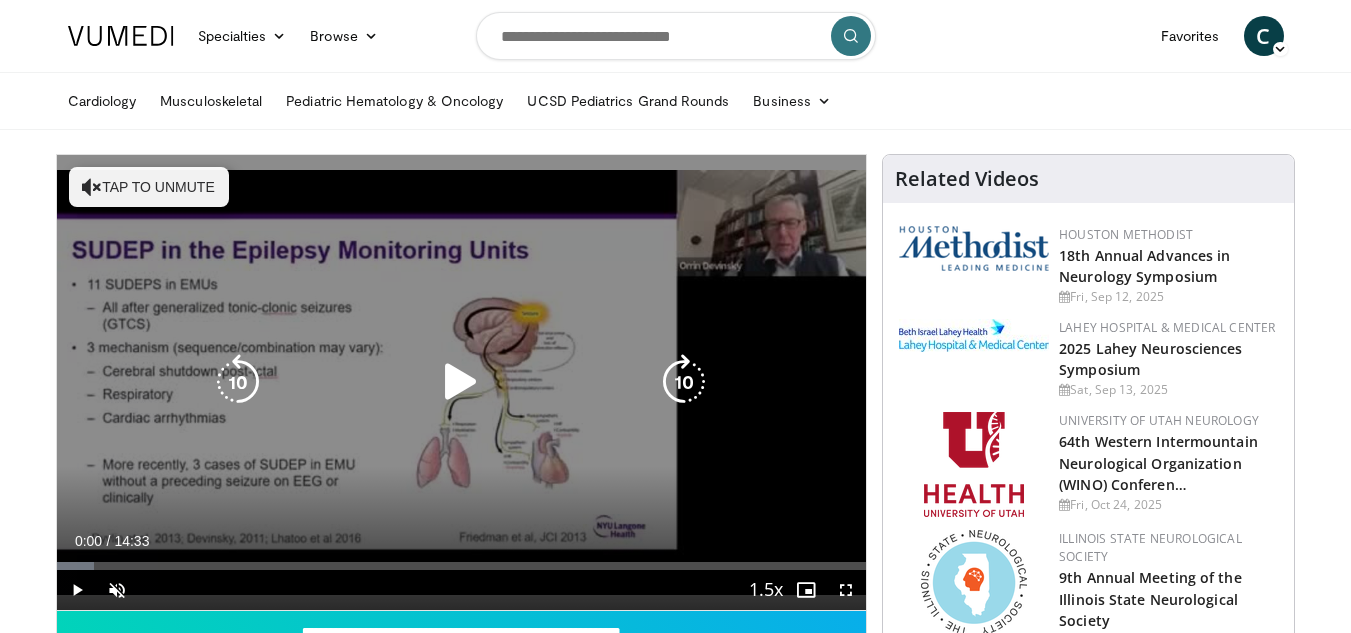 click on "Tap to unmute" at bounding box center (149, 187) 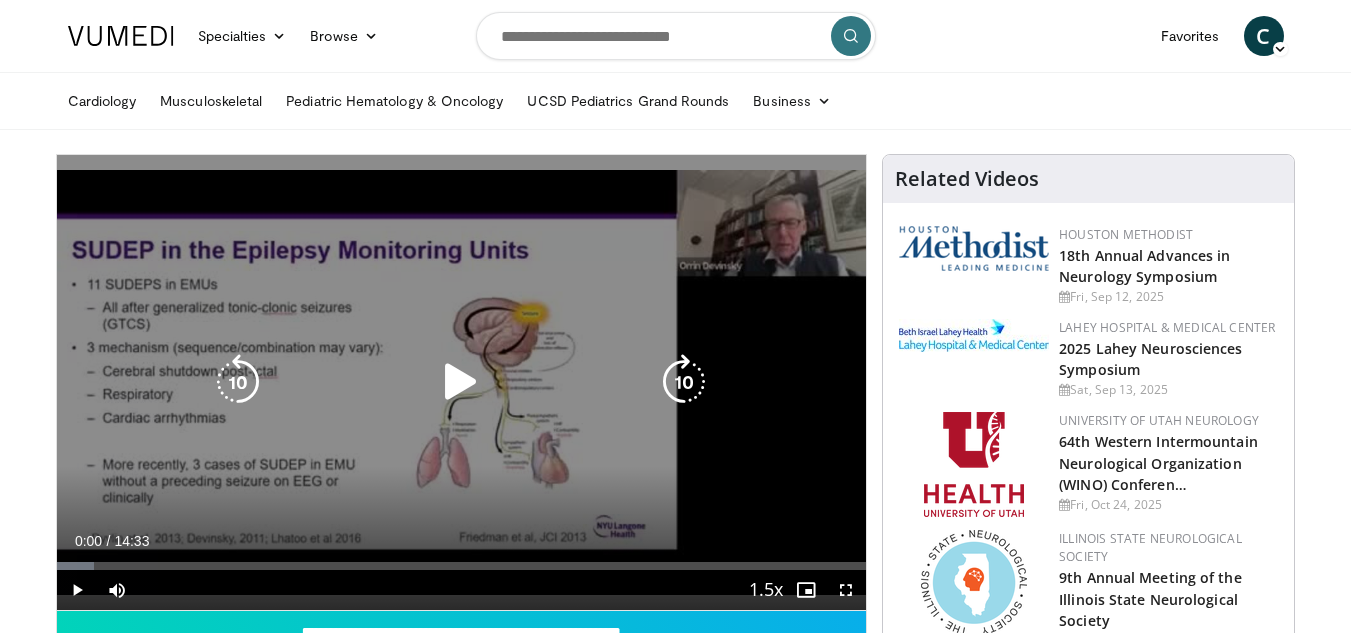 click at bounding box center (461, 382) 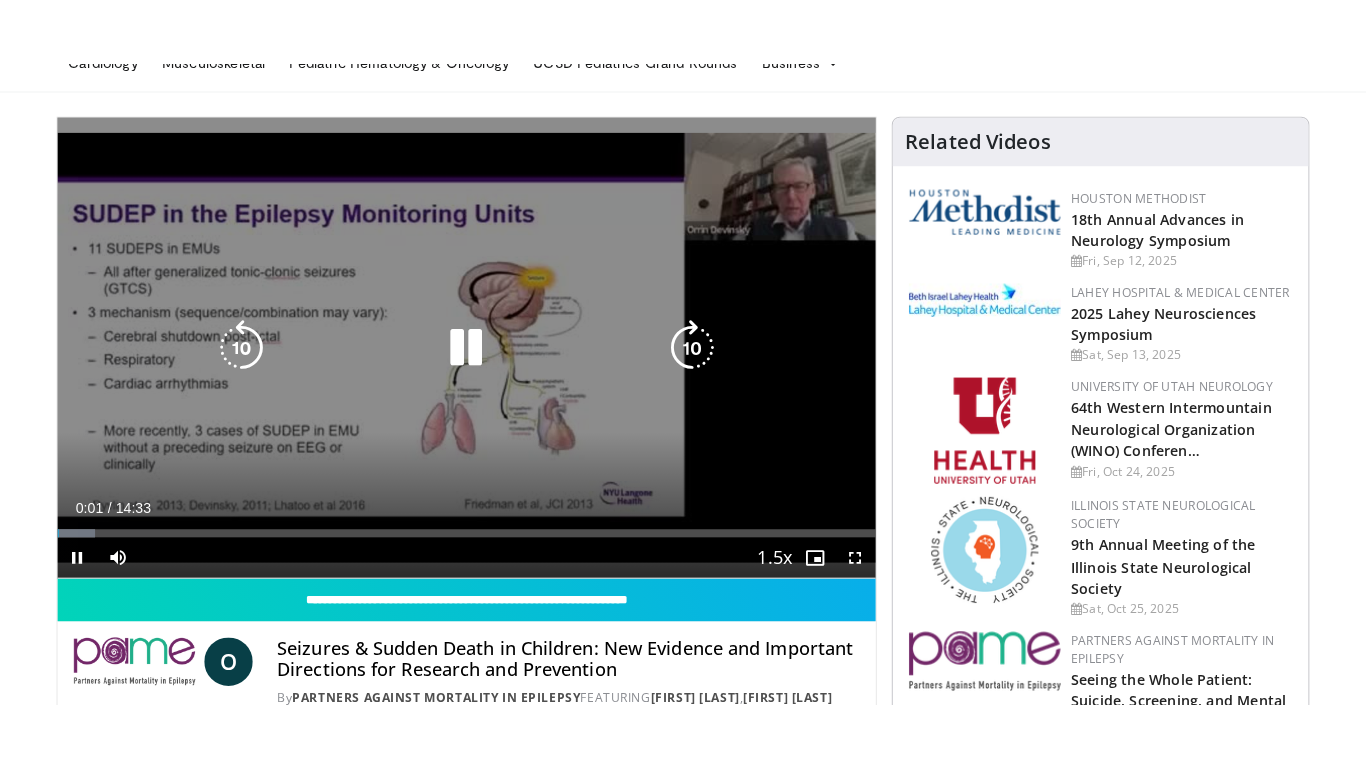 scroll, scrollTop: 167, scrollLeft: 0, axis: vertical 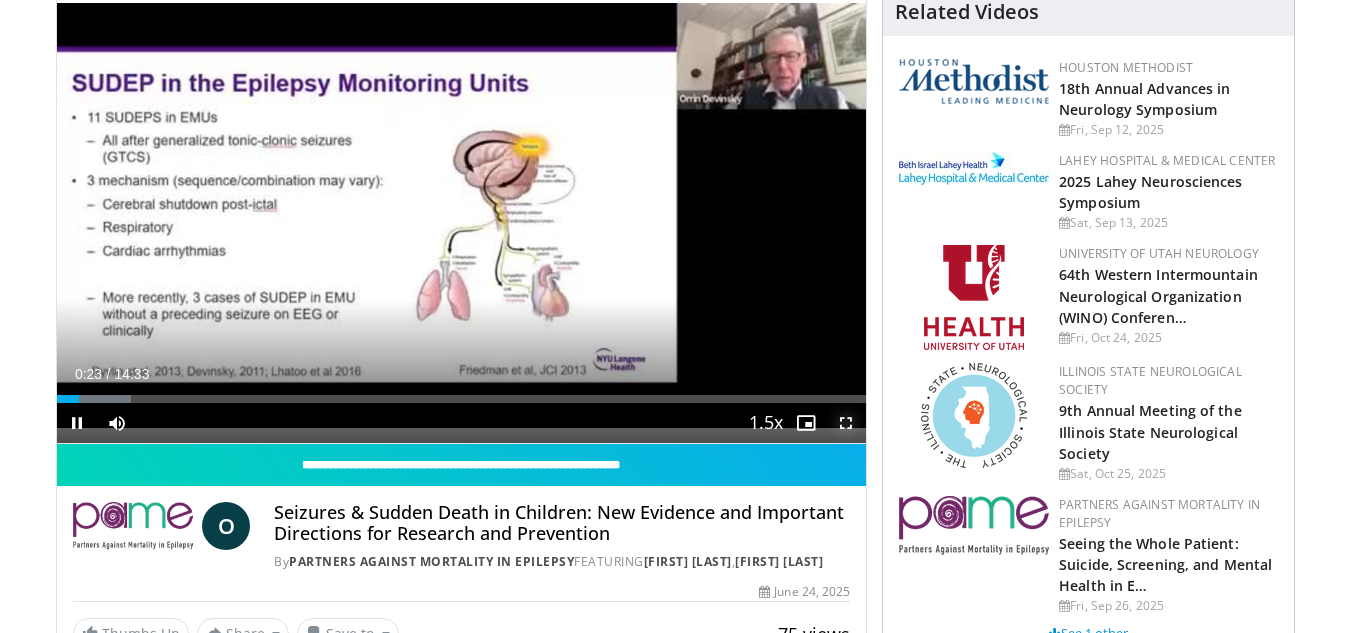 click at bounding box center (846, 423) 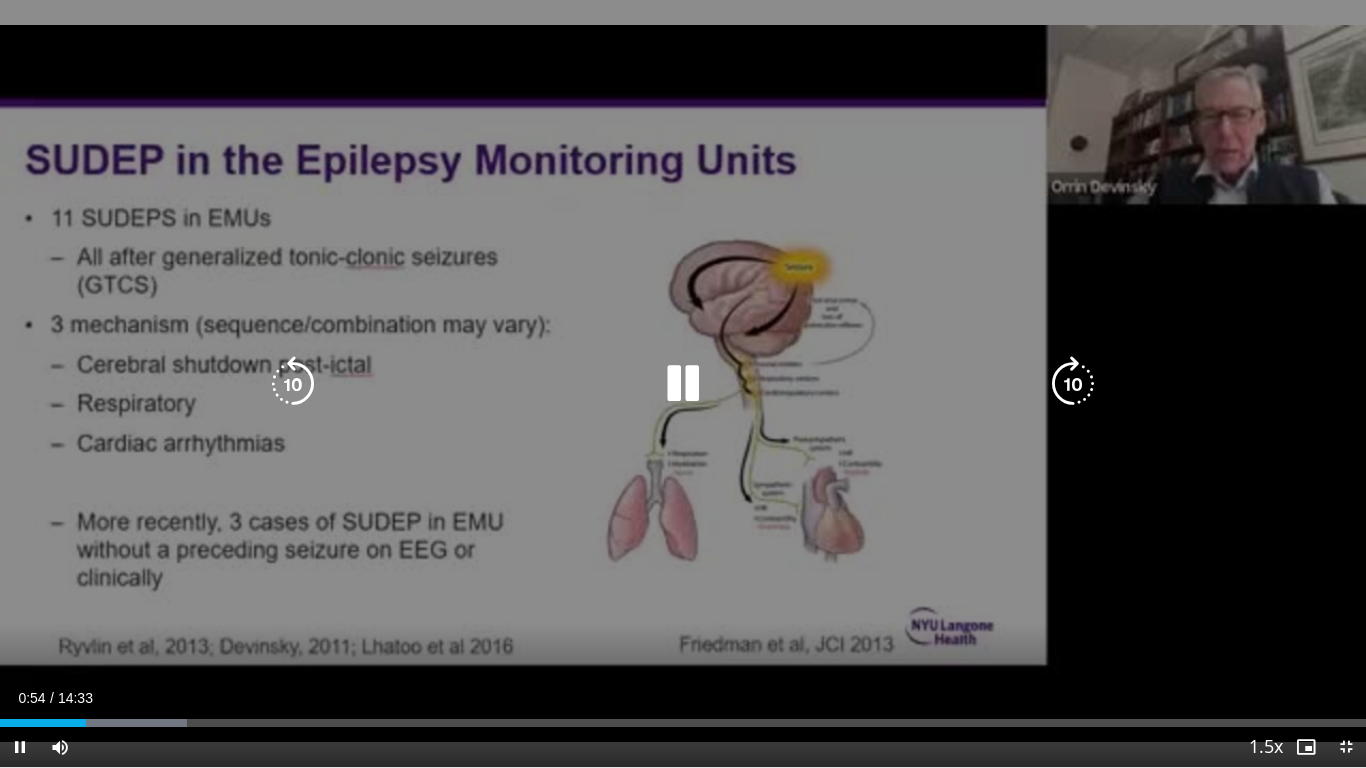 click at bounding box center (683, 384) 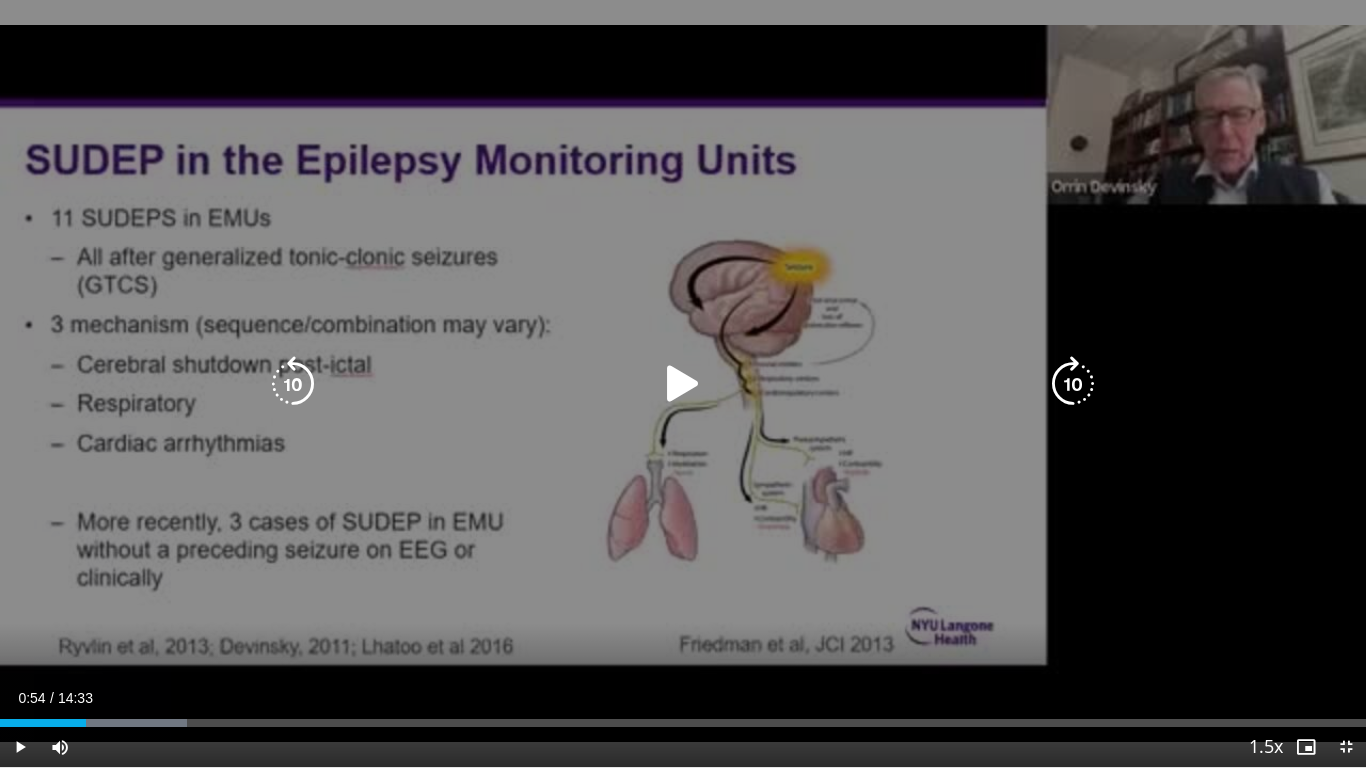 click on "10 seconds
Tap to unmute" at bounding box center [683, 383] 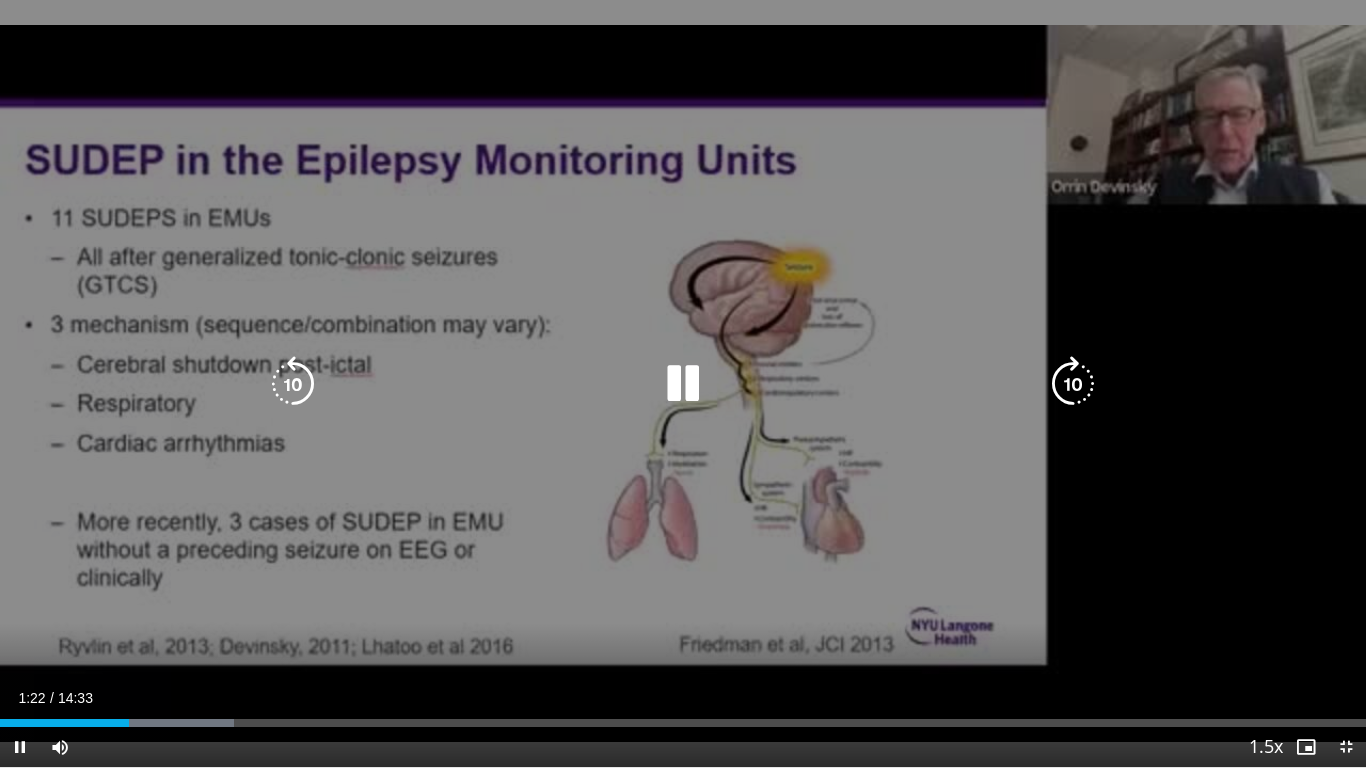 click on "10 seconds
Tap to unmute" at bounding box center [683, 383] 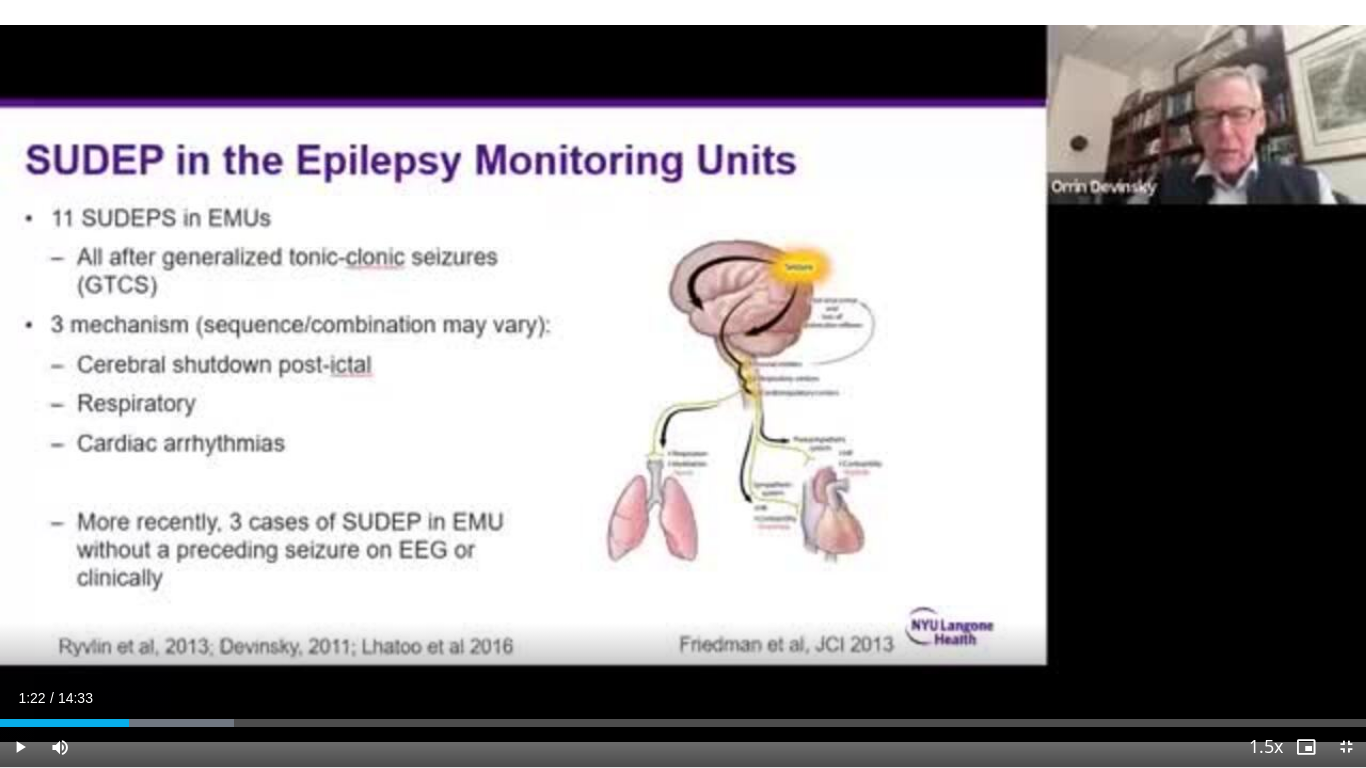 click on "10 seconds
Tap to unmute" at bounding box center [683, 383] 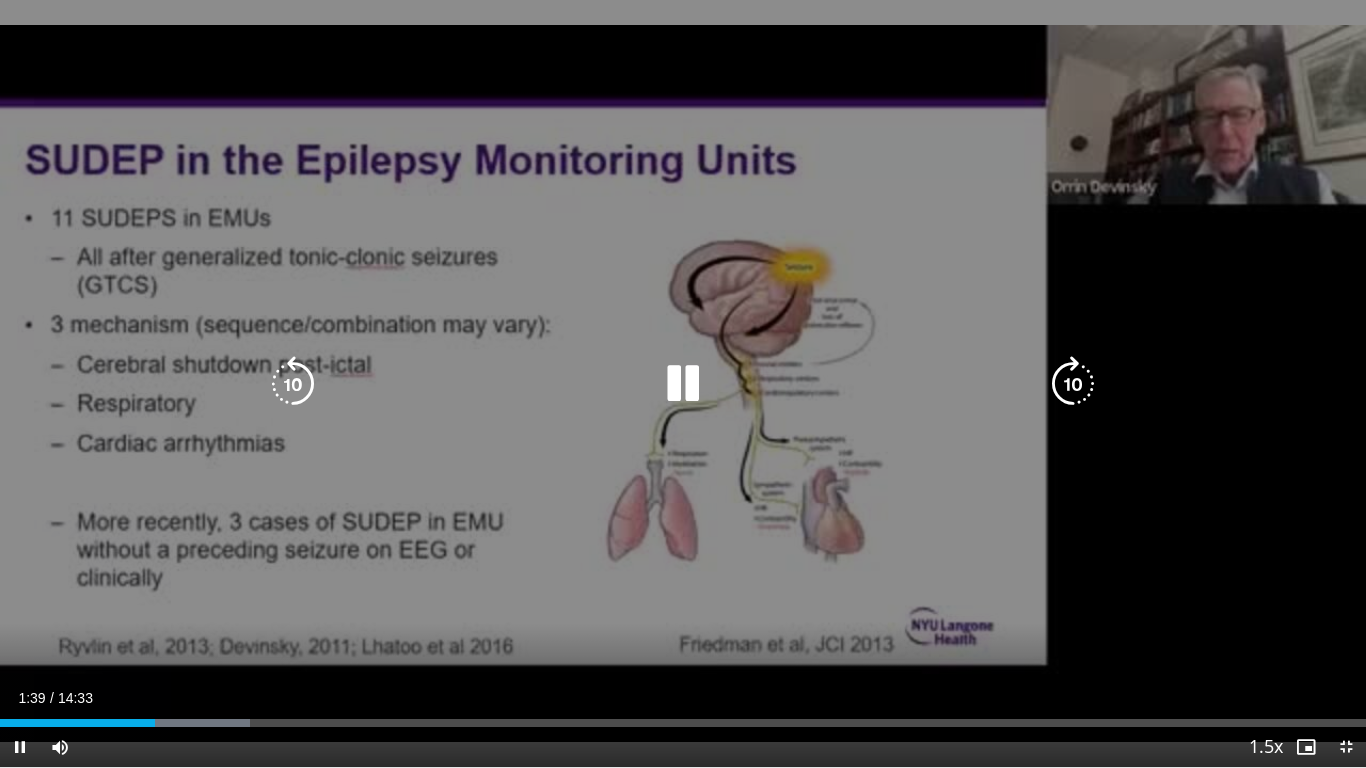 click on "10 seconds
Tap to unmute" at bounding box center (683, 383) 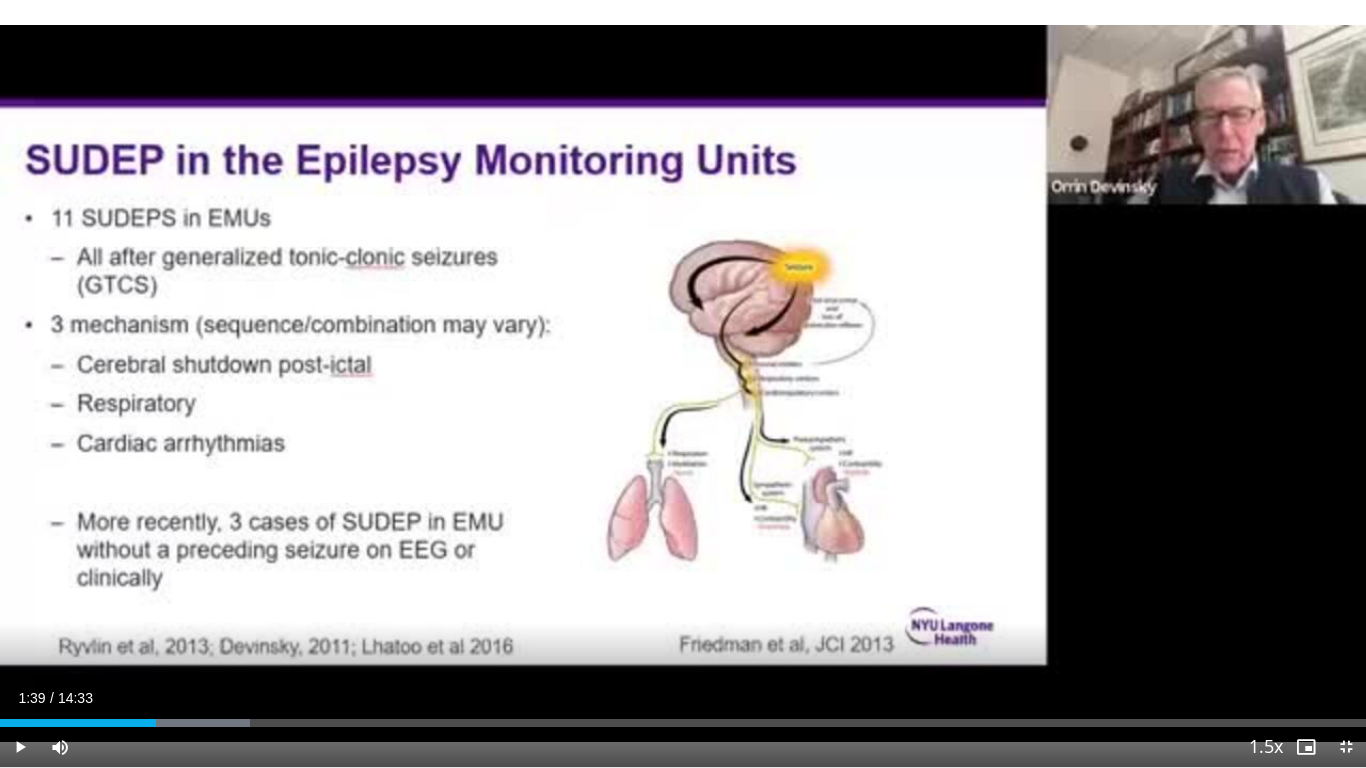 click on "10 seconds
Tap to unmute" at bounding box center (683, 383) 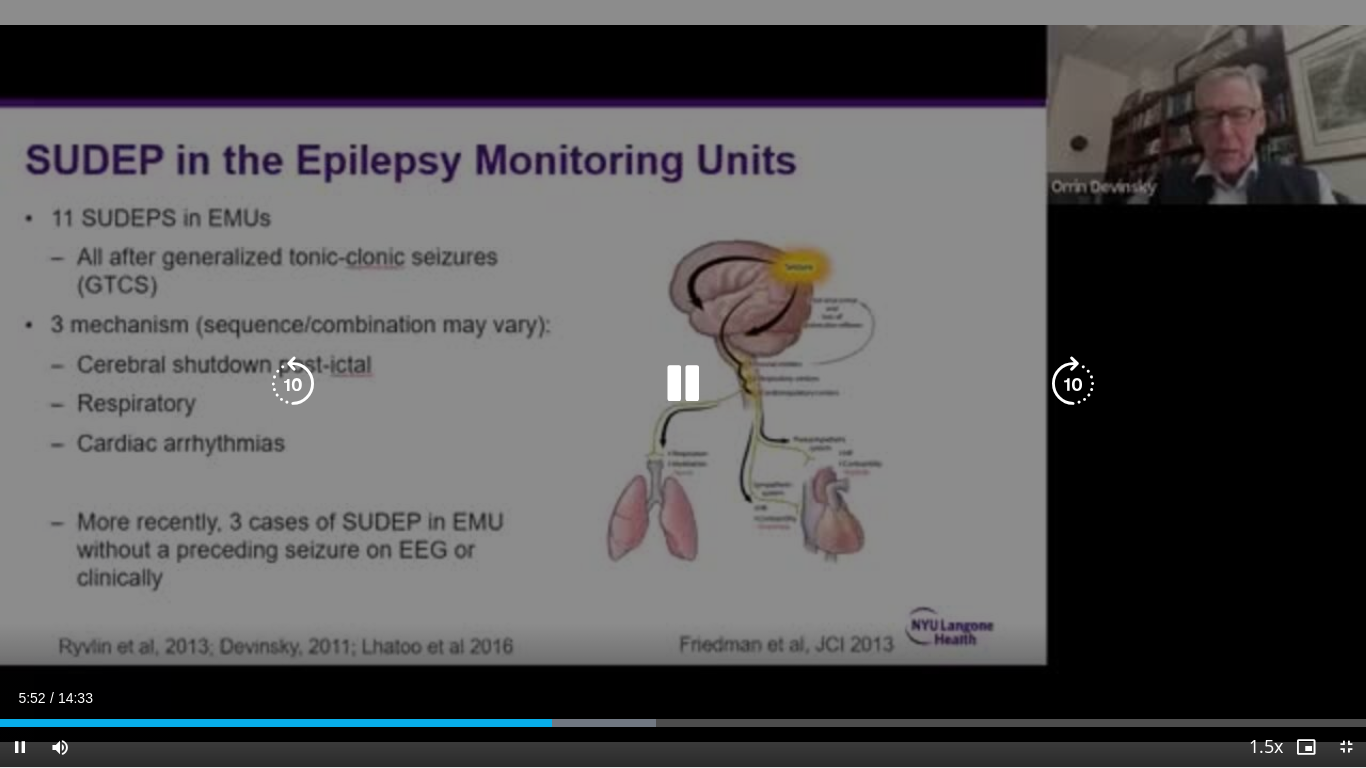 click on "10 seconds
Tap to unmute" at bounding box center (683, 383) 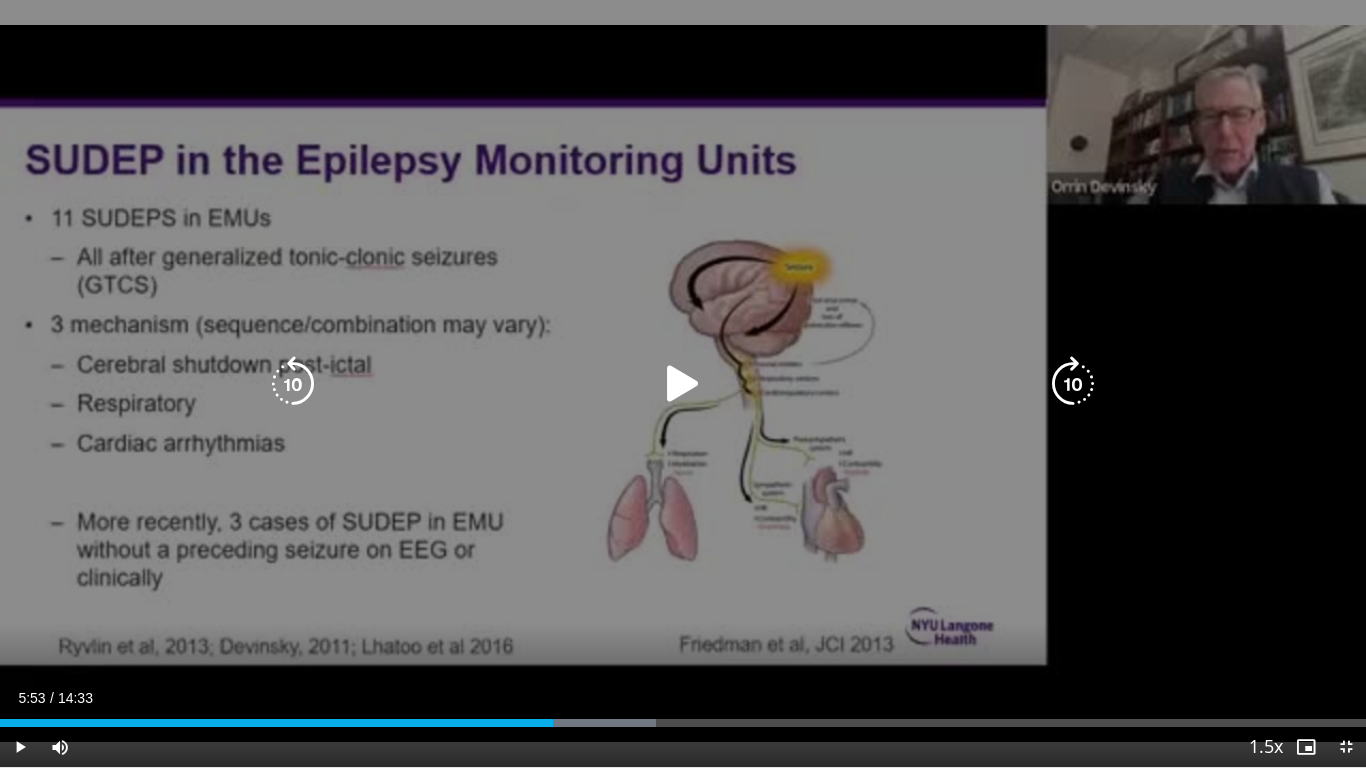 click on "10 seconds
Tap to unmute" at bounding box center [683, 383] 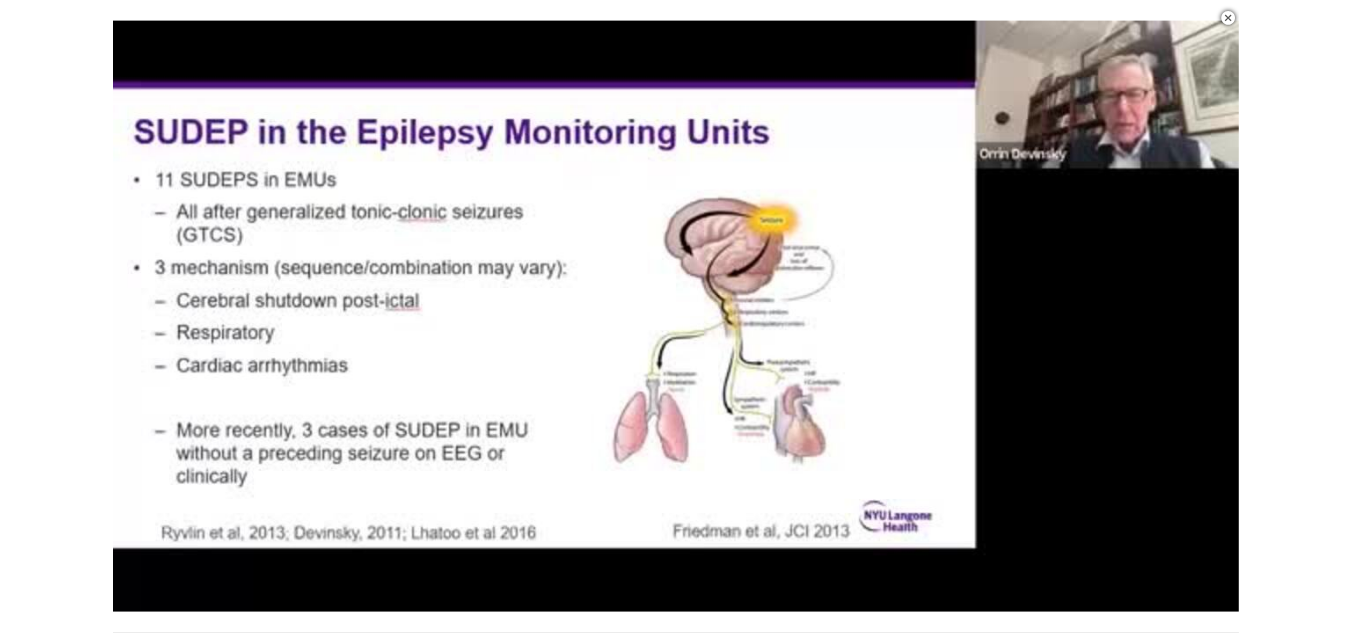 scroll, scrollTop: 623, scrollLeft: 0, axis: vertical 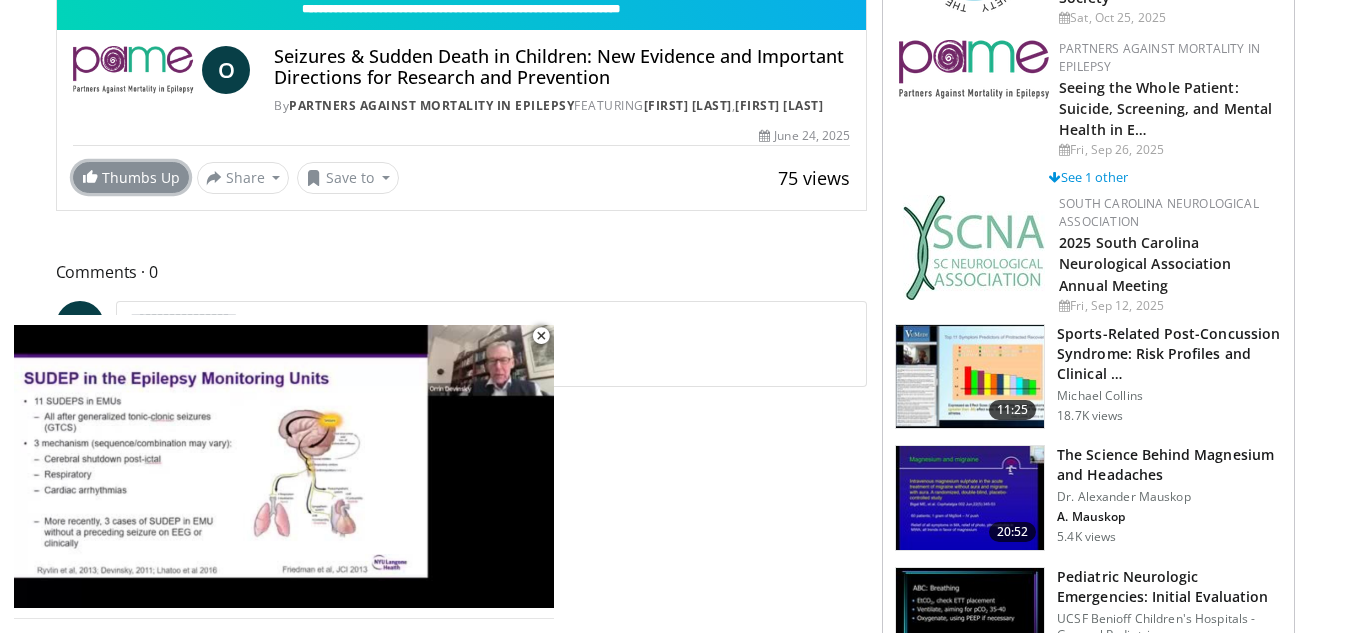 click on "Thumbs Up" at bounding box center (131, 177) 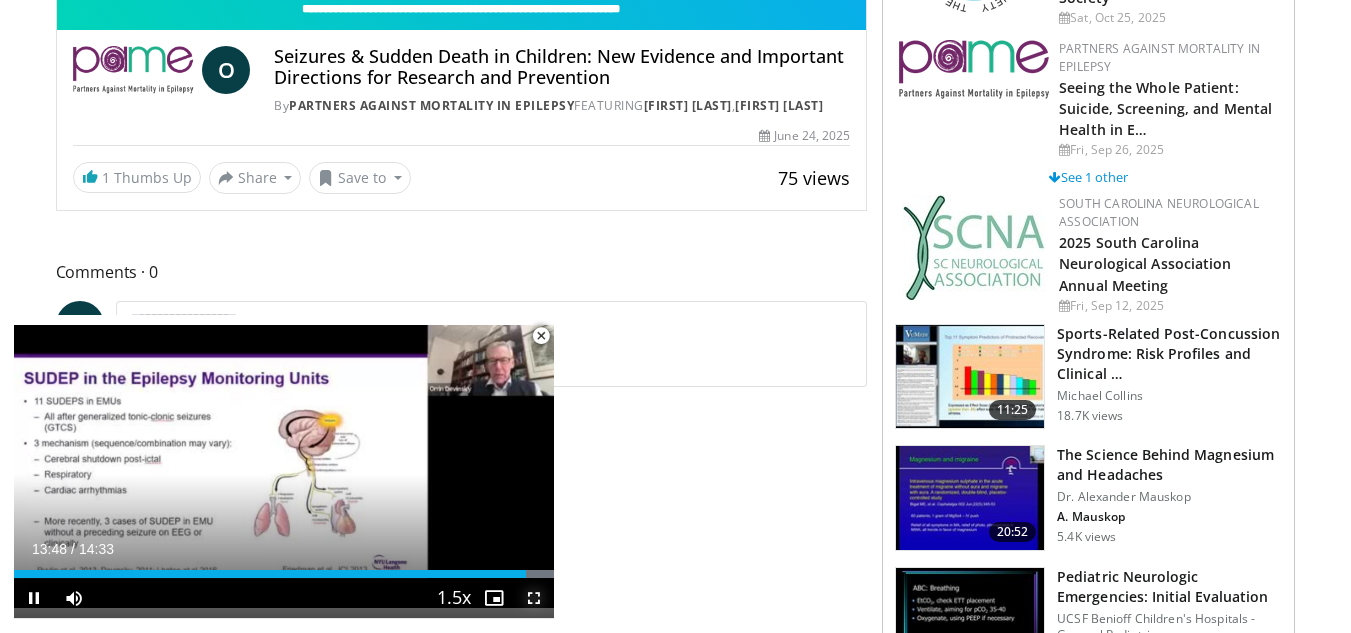 click at bounding box center [534, 598] 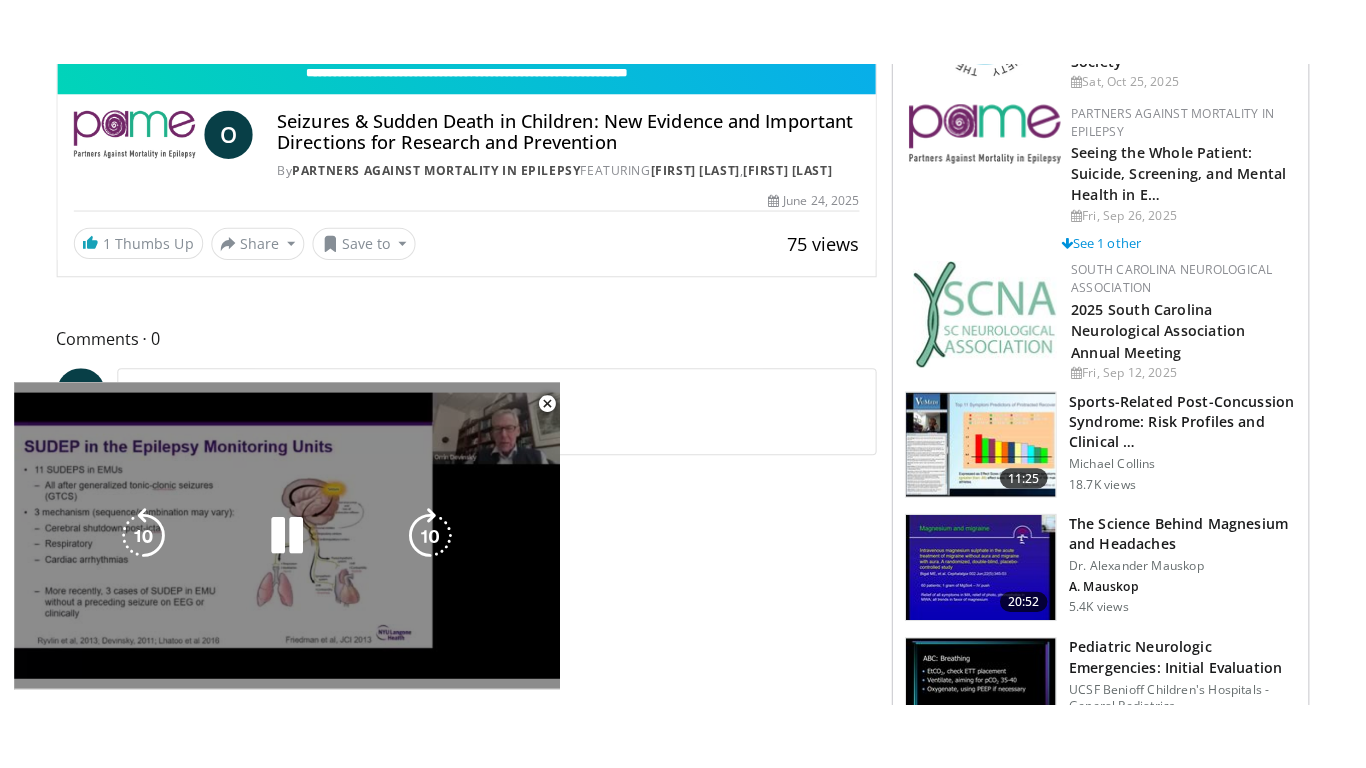 scroll, scrollTop: 167, scrollLeft: 0, axis: vertical 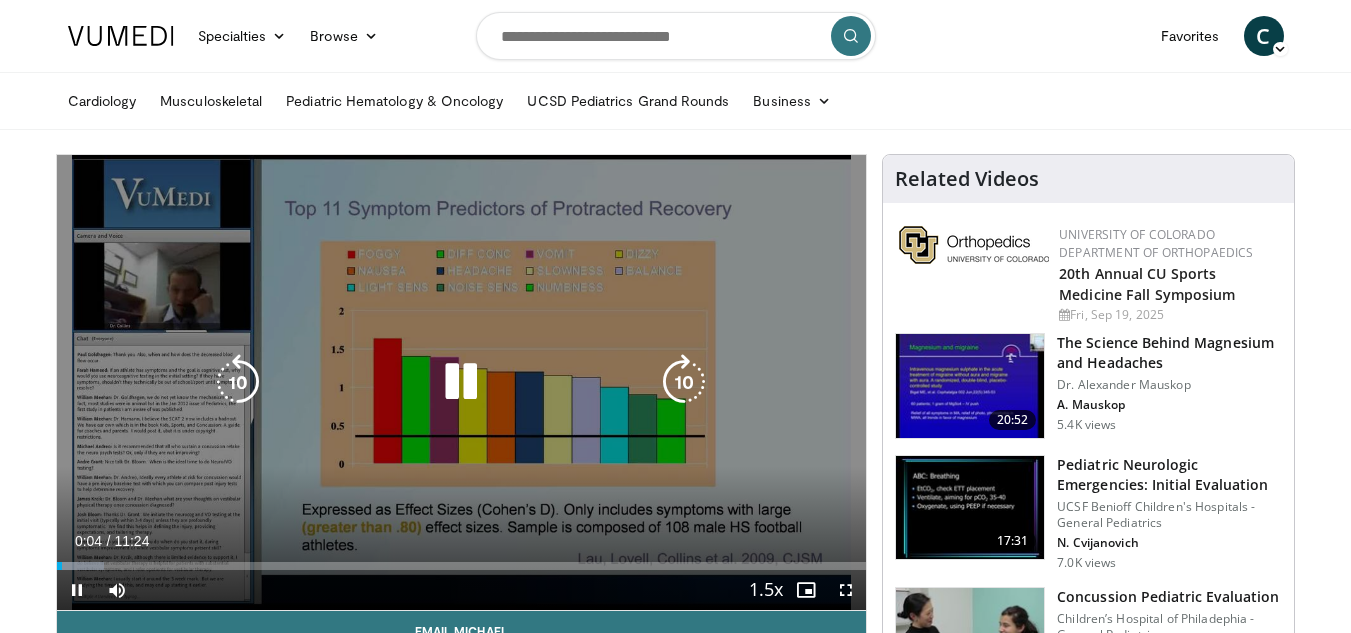 click at bounding box center (461, 382) 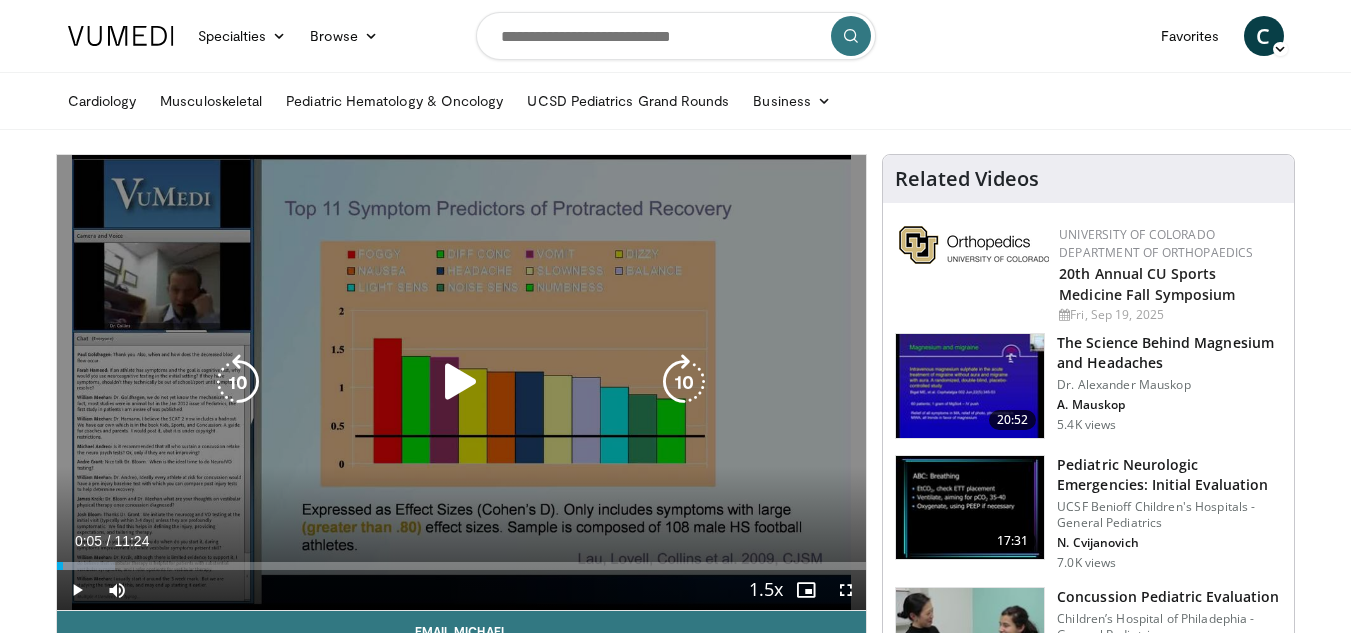click at bounding box center (461, 382) 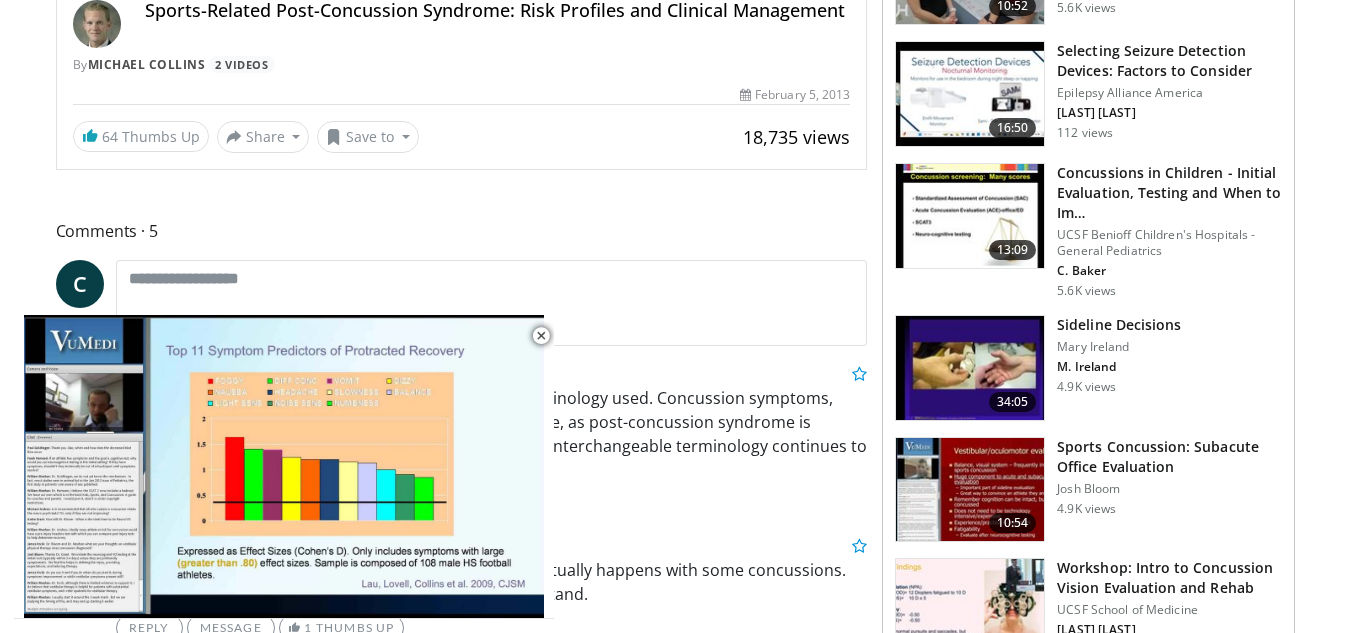 scroll, scrollTop: 0, scrollLeft: 0, axis: both 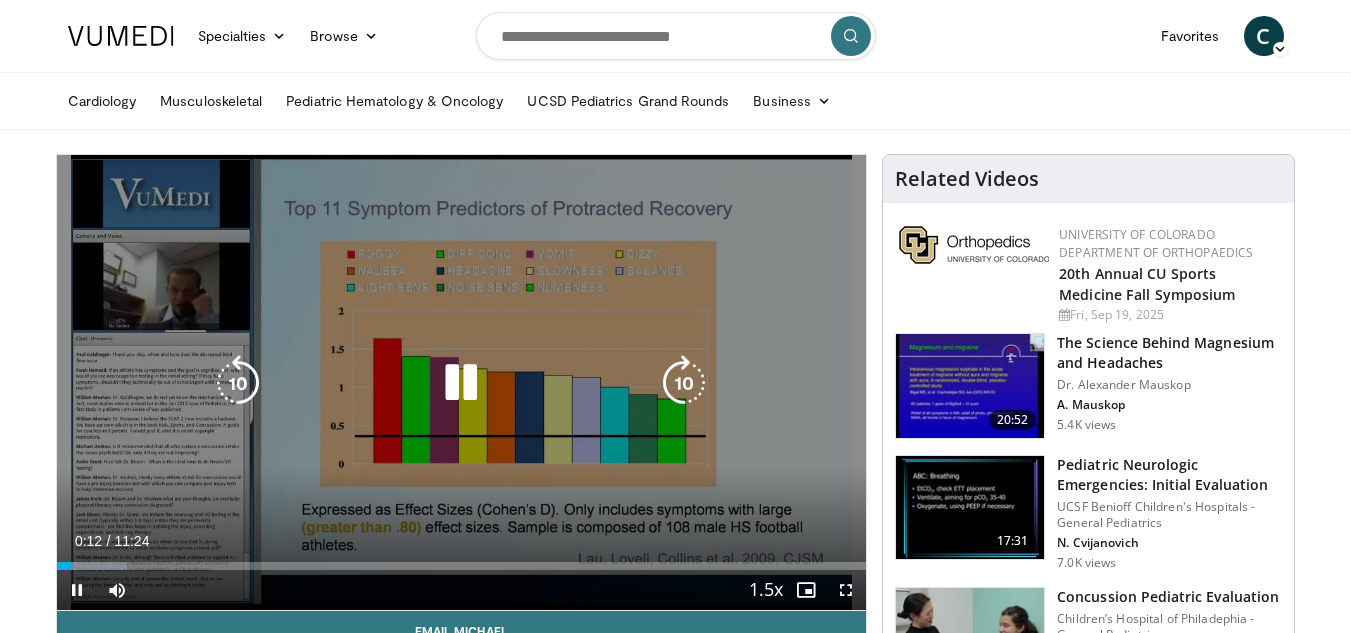 click at bounding box center [684, 383] 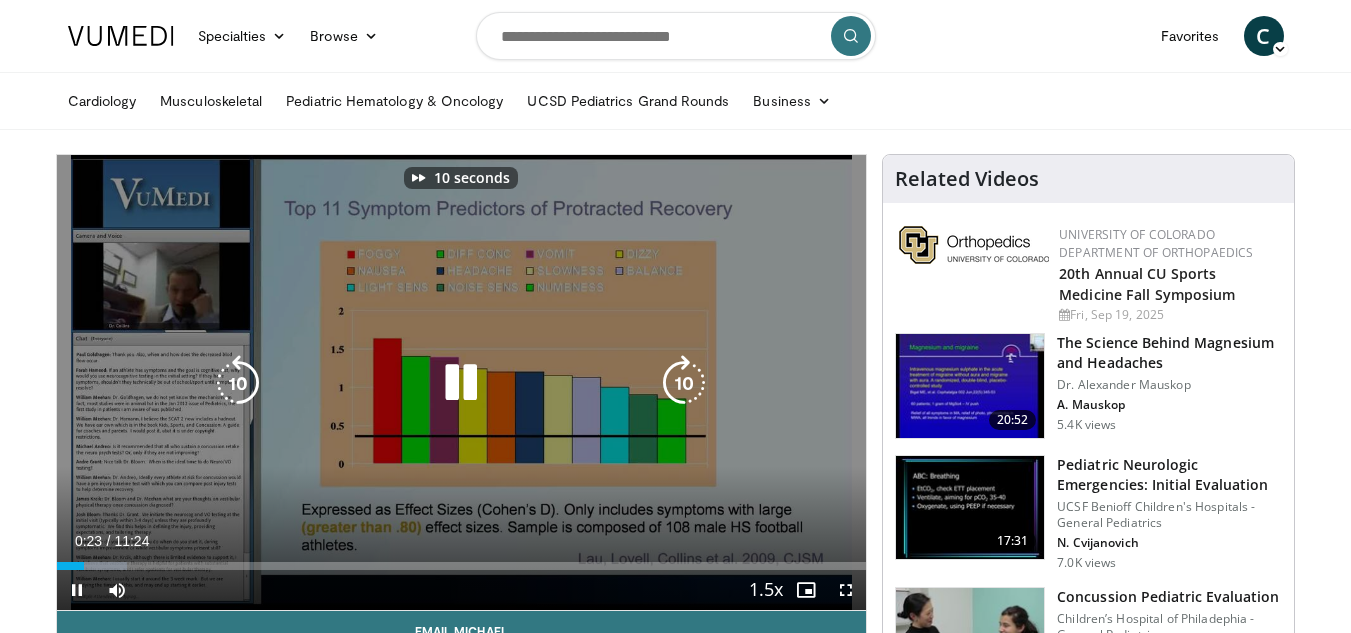 click at bounding box center [684, 383] 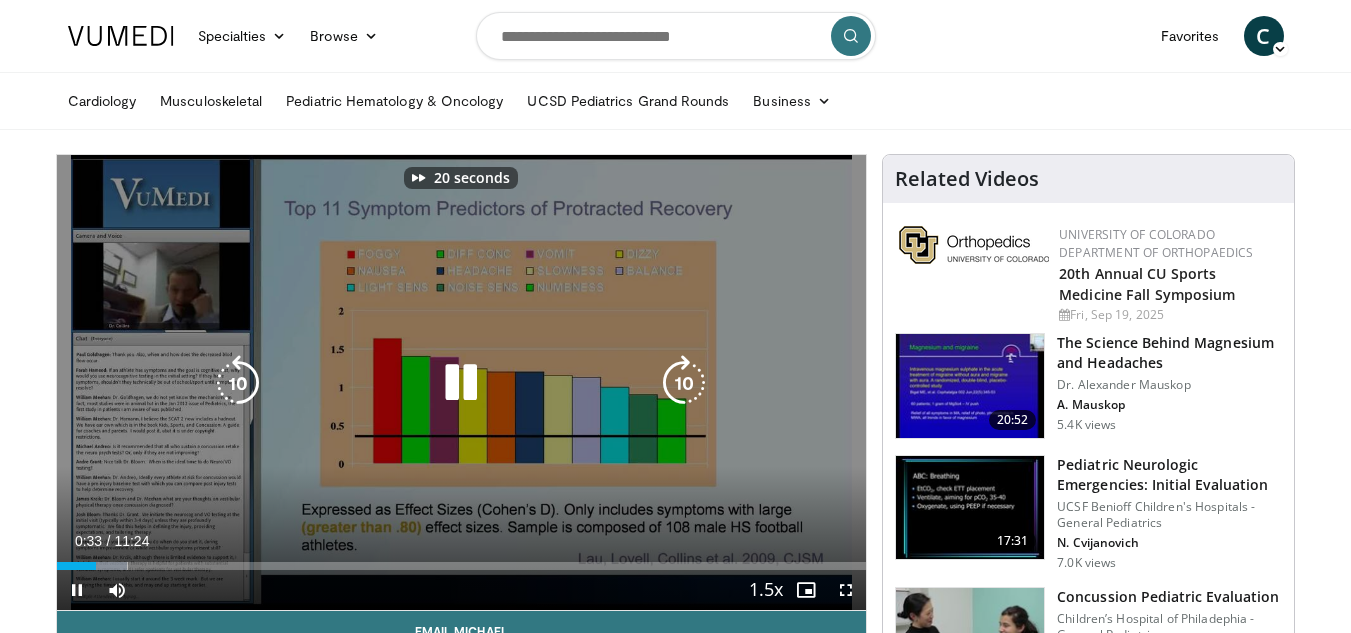 click at bounding box center [684, 383] 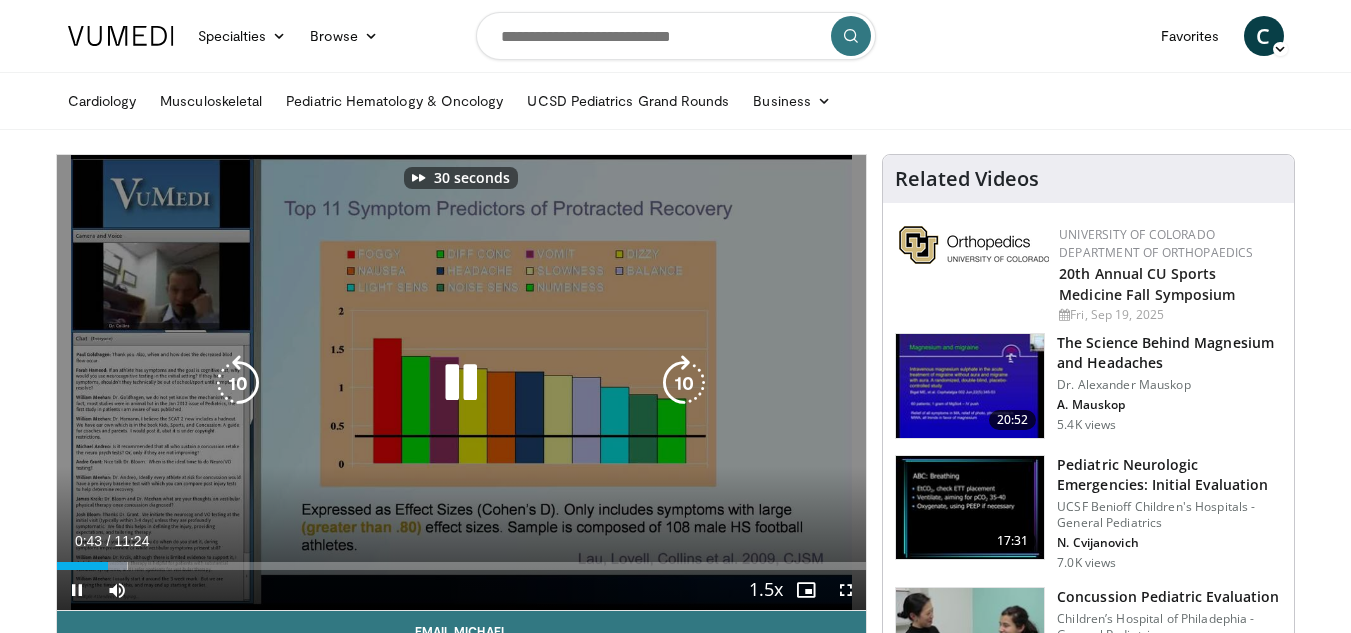 click at bounding box center [684, 383] 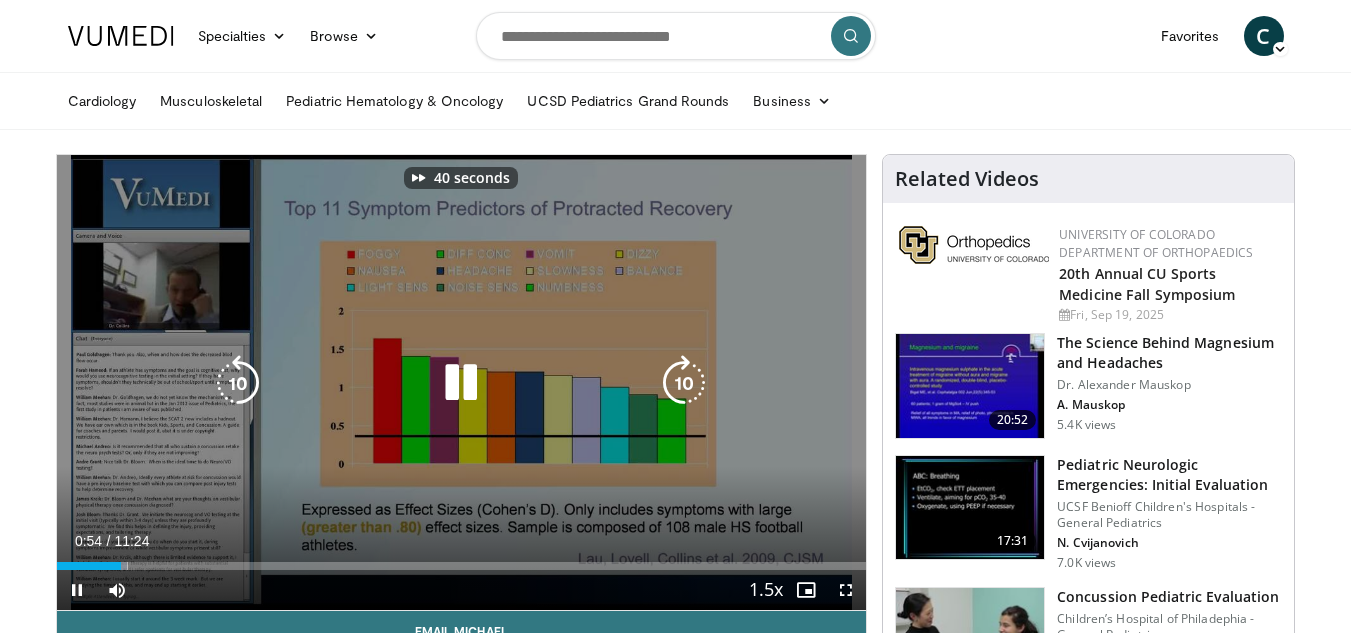 click at bounding box center (684, 383) 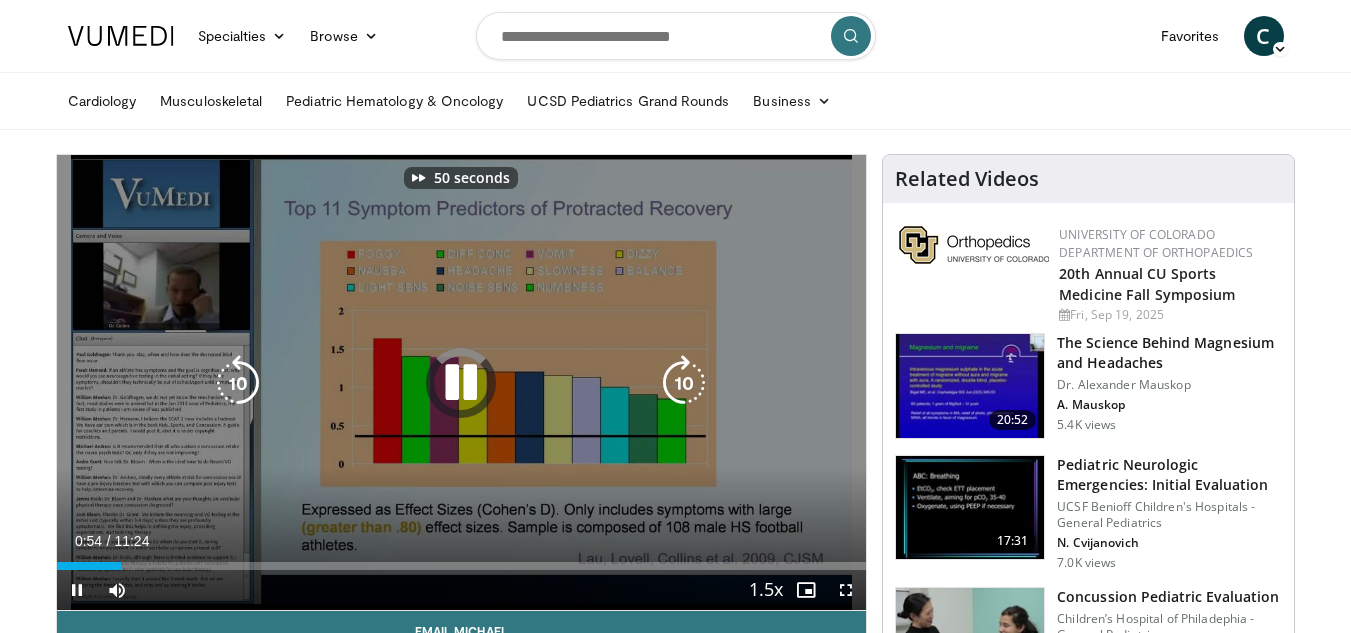 click at bounding box center (684, 383) 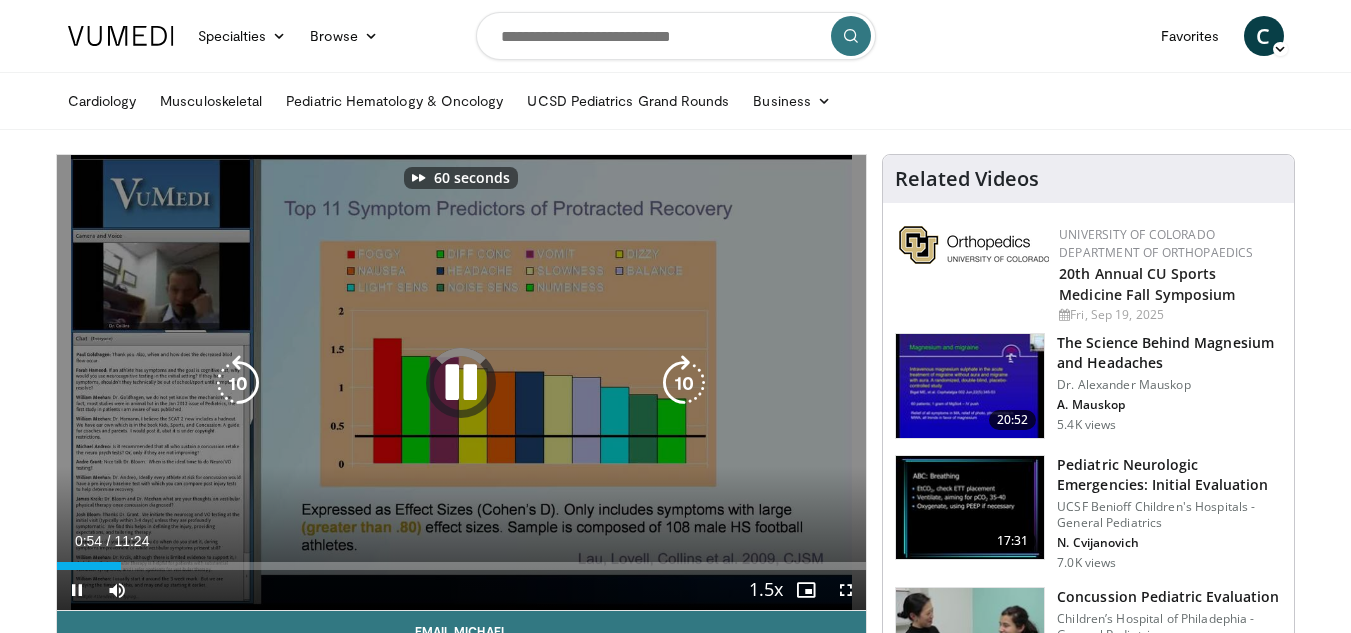 click at bounding box center (684, 383) 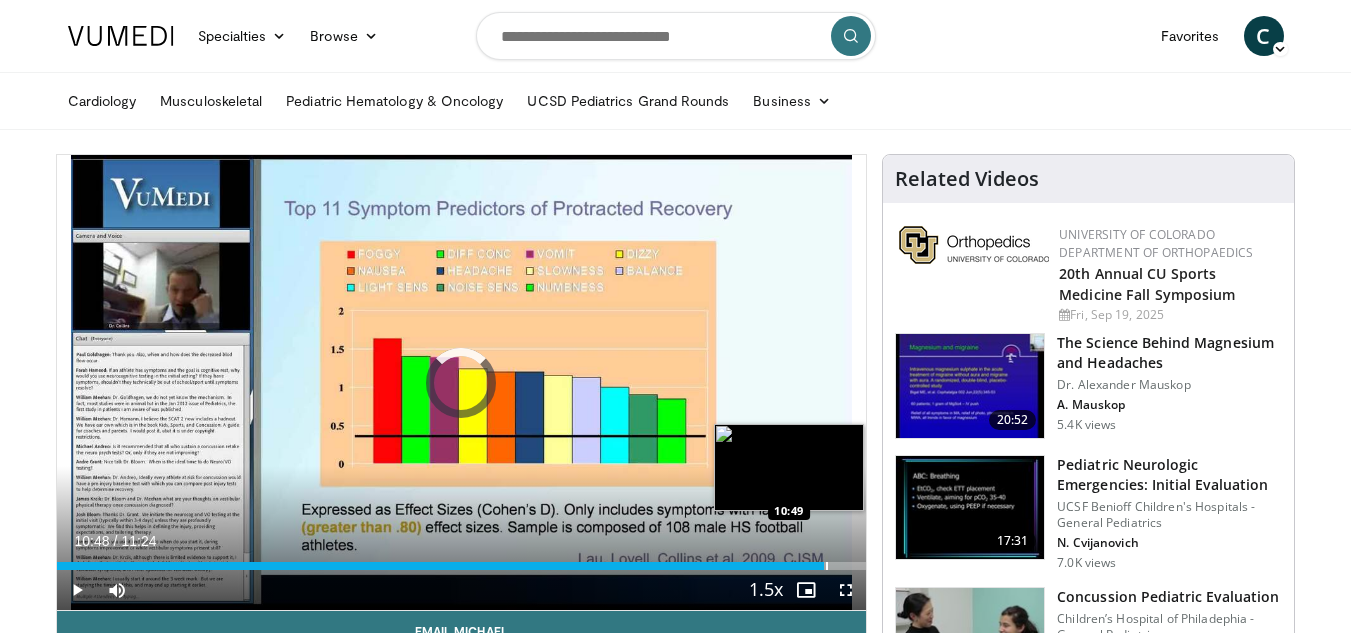 click at bounding box center [827, 566] 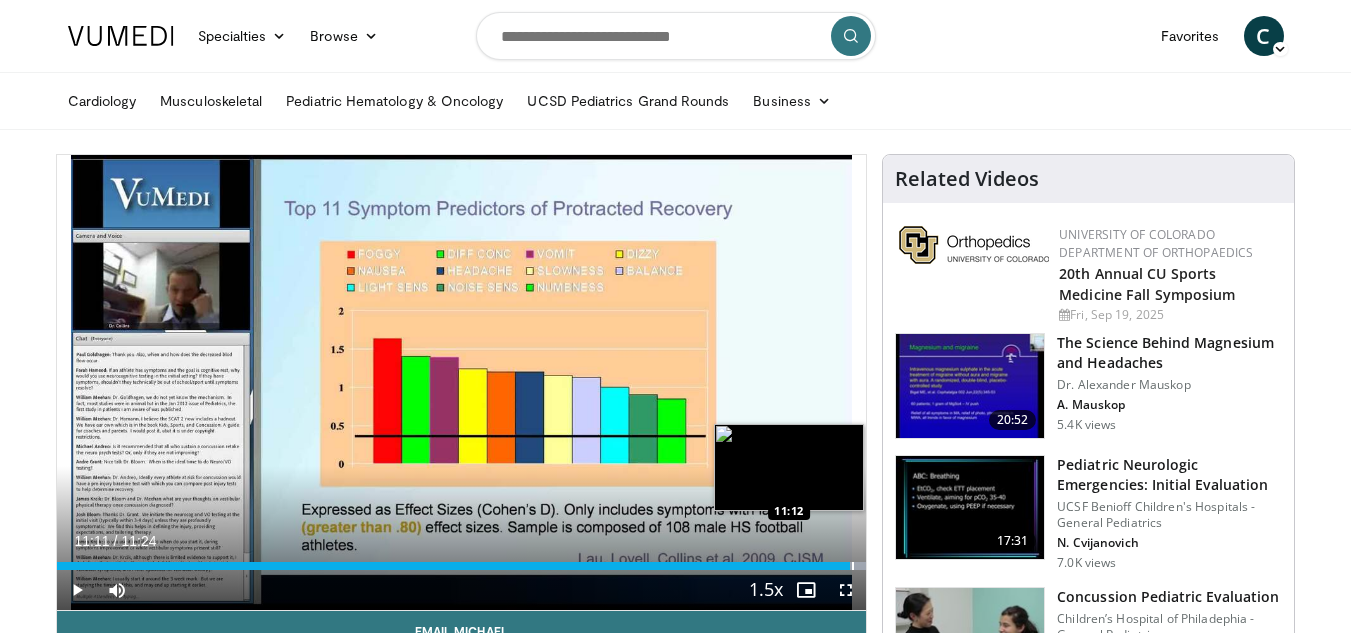 click at bounding box center [853, 566] 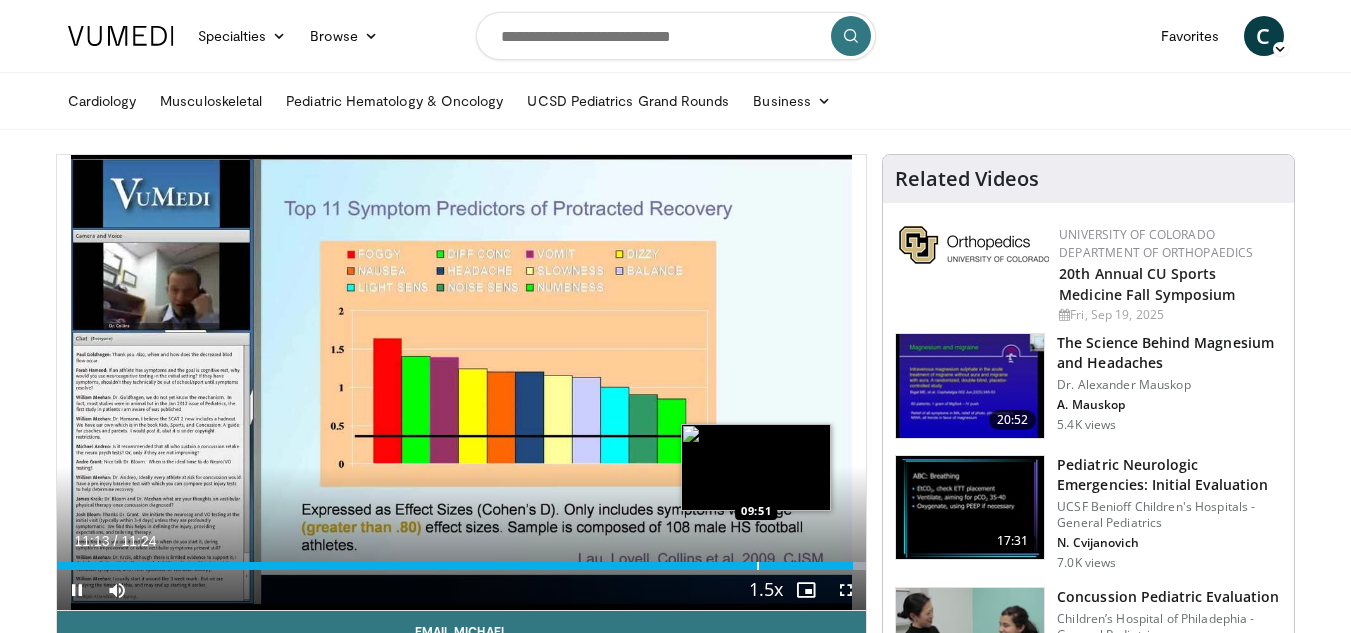 click on "**********" at bounding box center (462, 383) 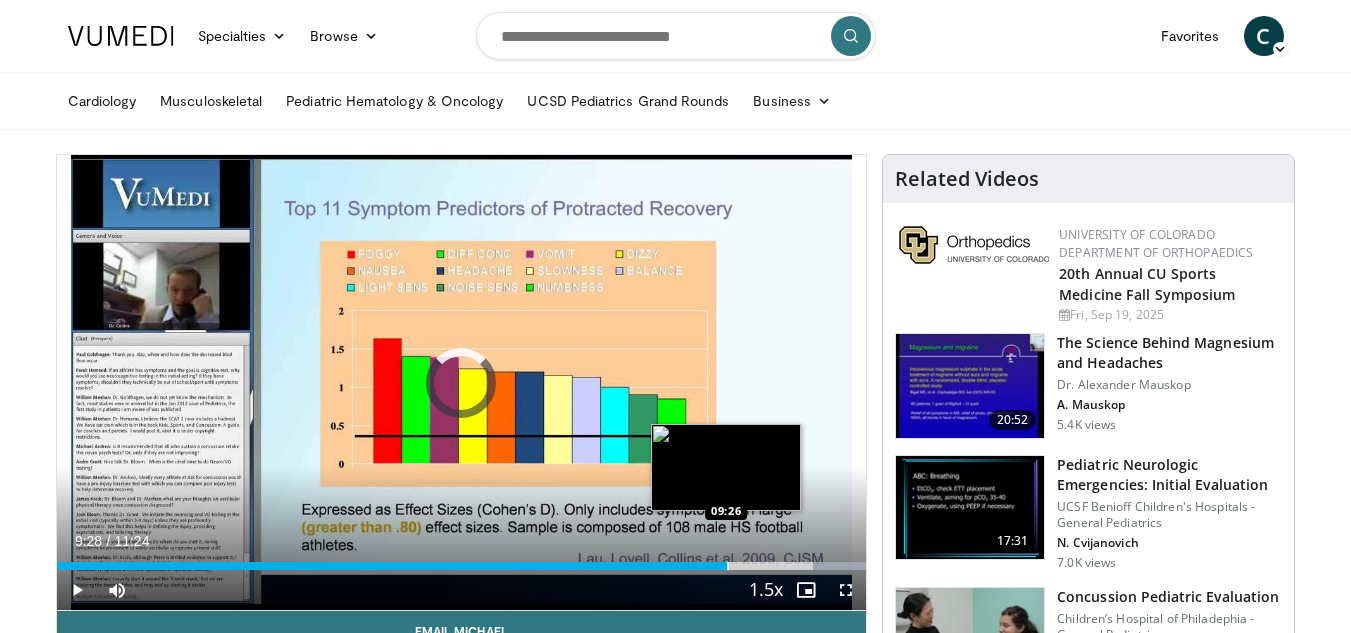click at bounding box center (728, 566) 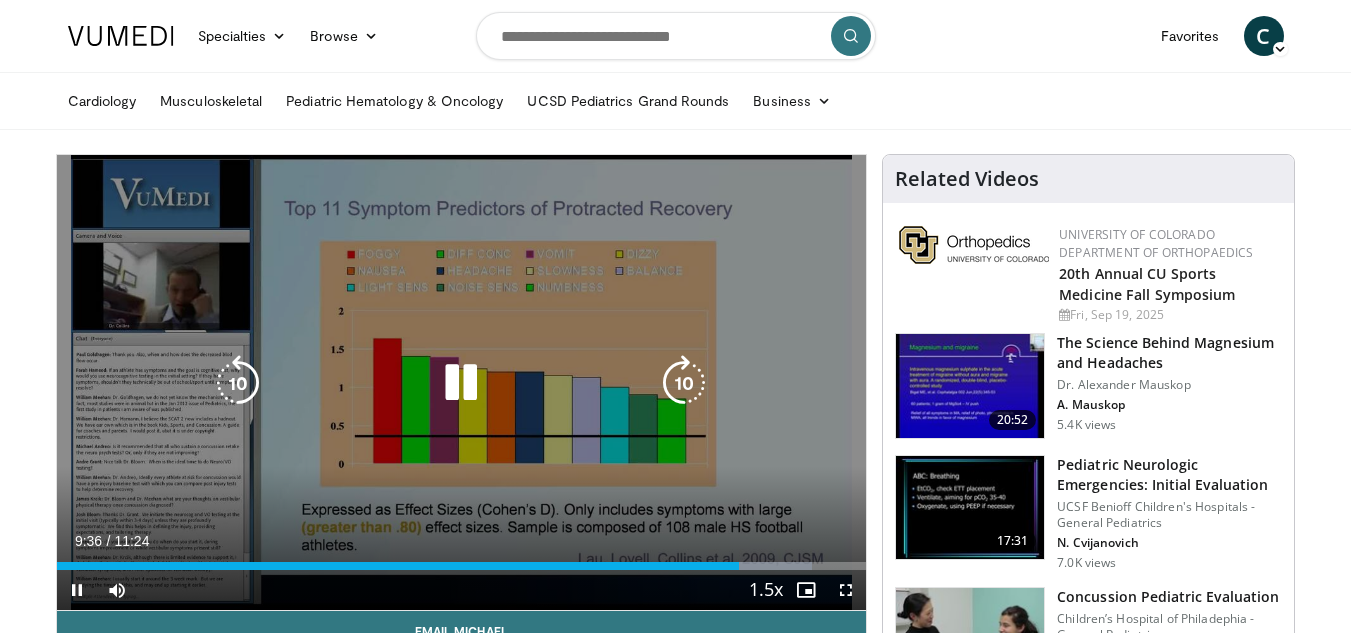 click on "70 seconds
Tap to unmute" at bounding box center (462, 382) 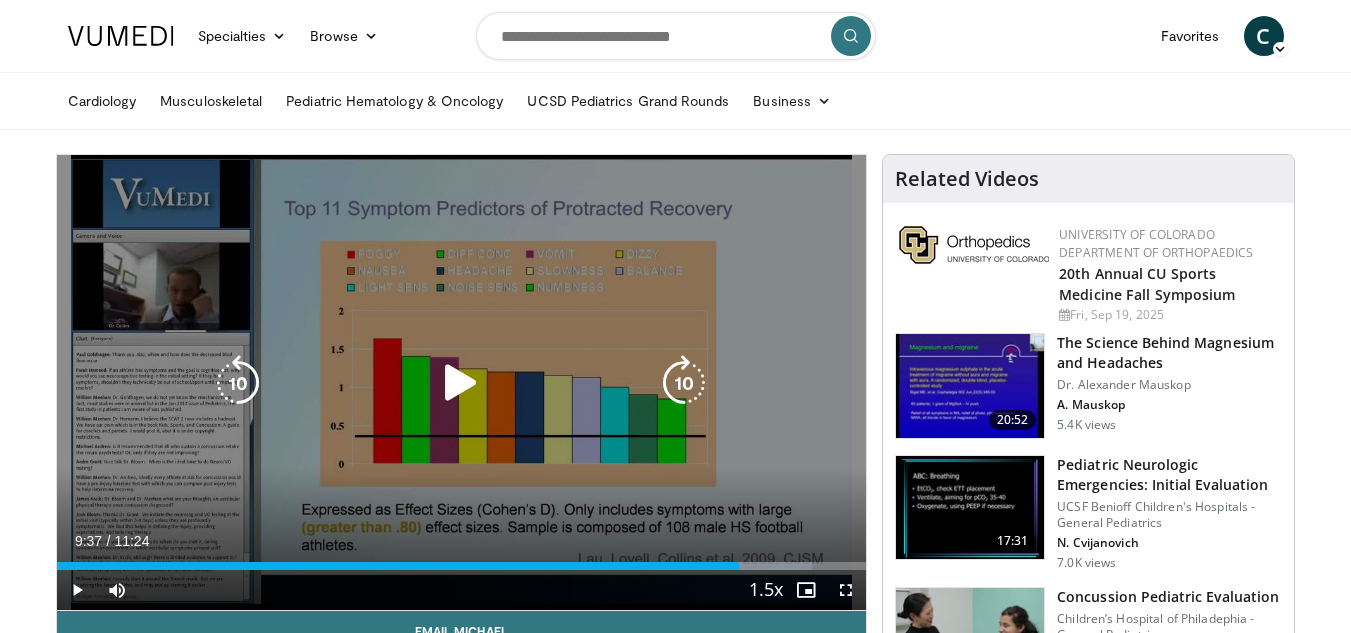 click at bounding box center (461, 383) 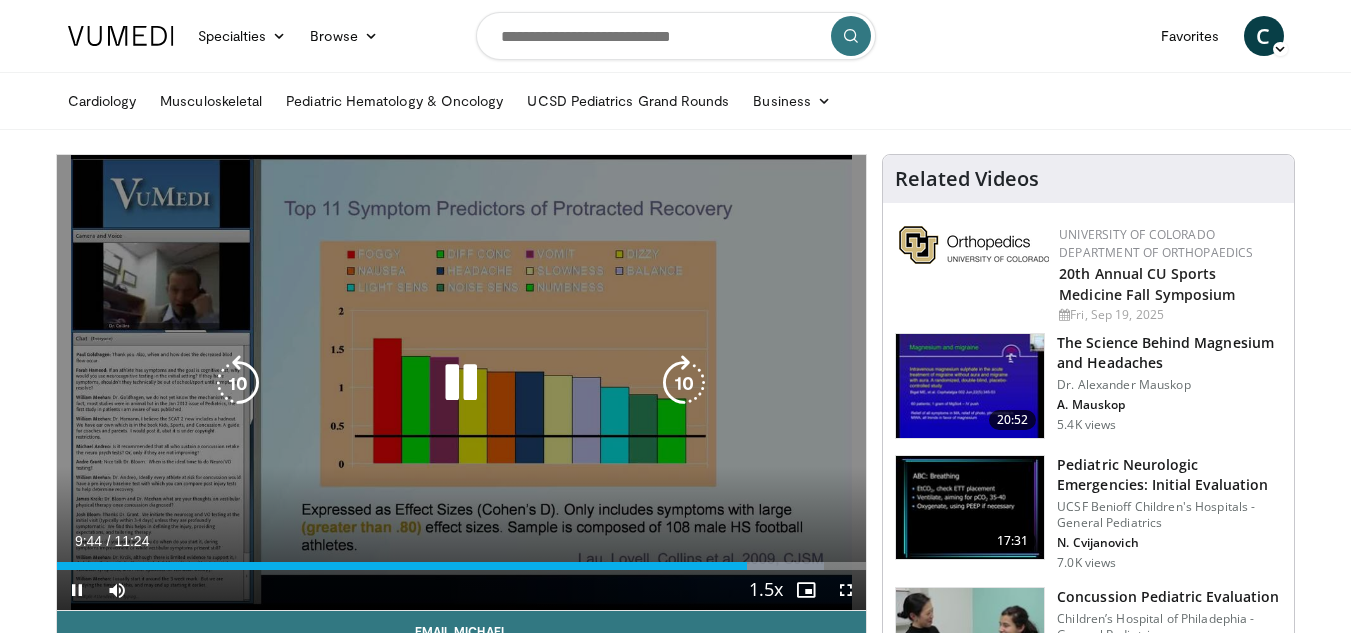 click at bounding box center [684, 383] 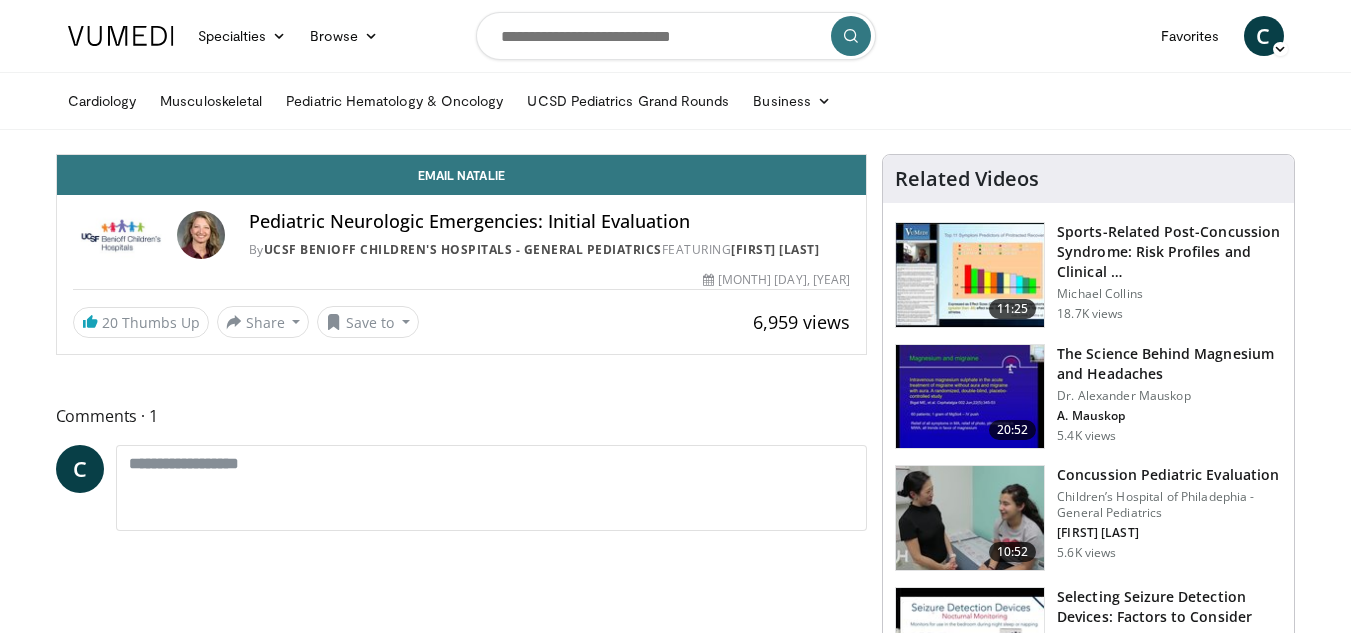 scroll, scrollTop: 0, scrollLeft: 0, axis: both 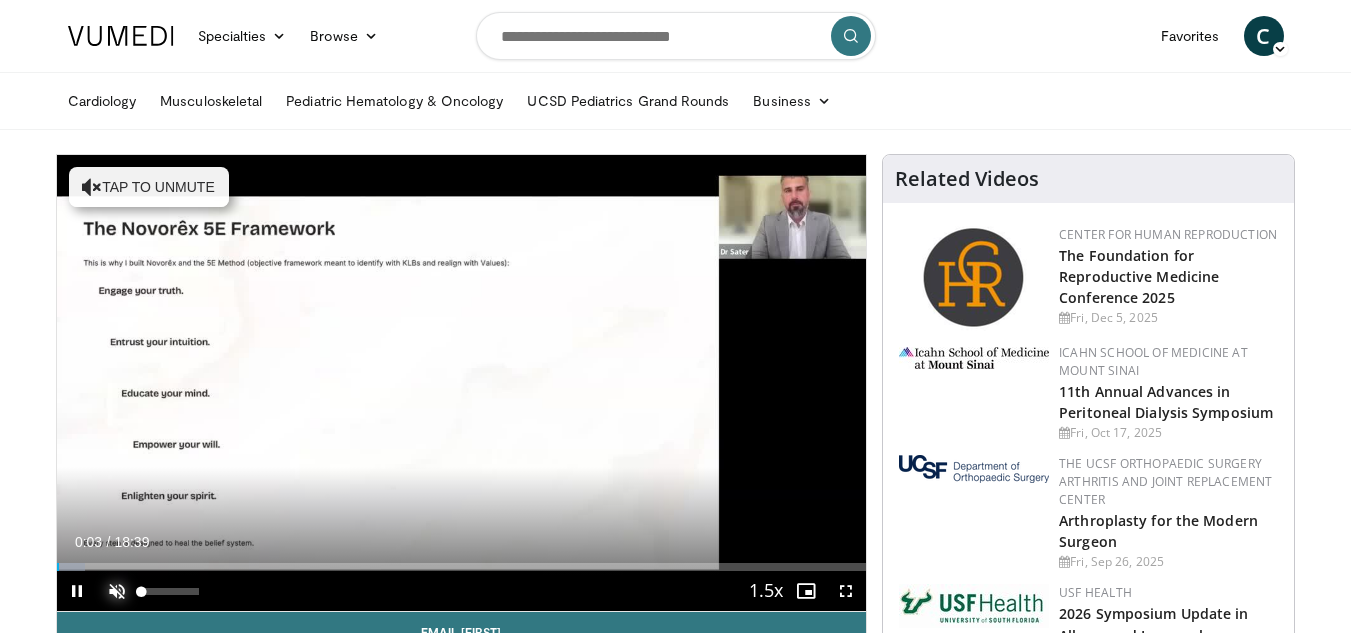 click at bounding box center [117, 591] 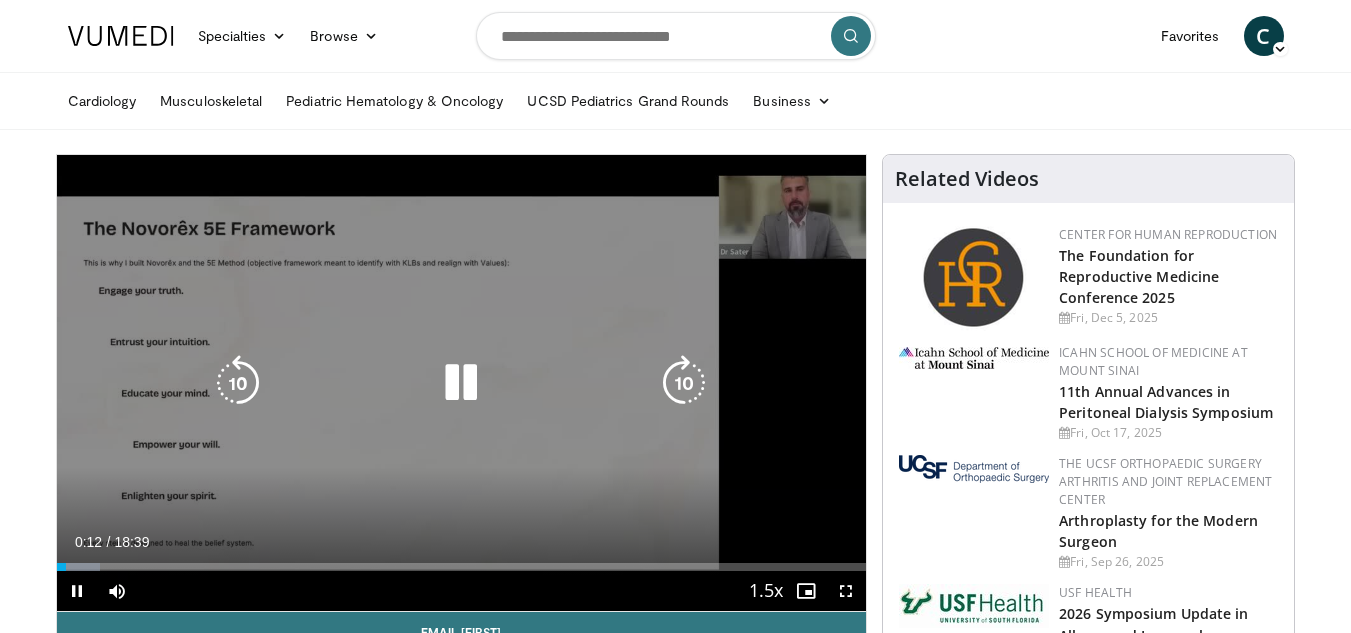 scroll, scrollTop: 167, scrollLeft: 0, axis: vertical 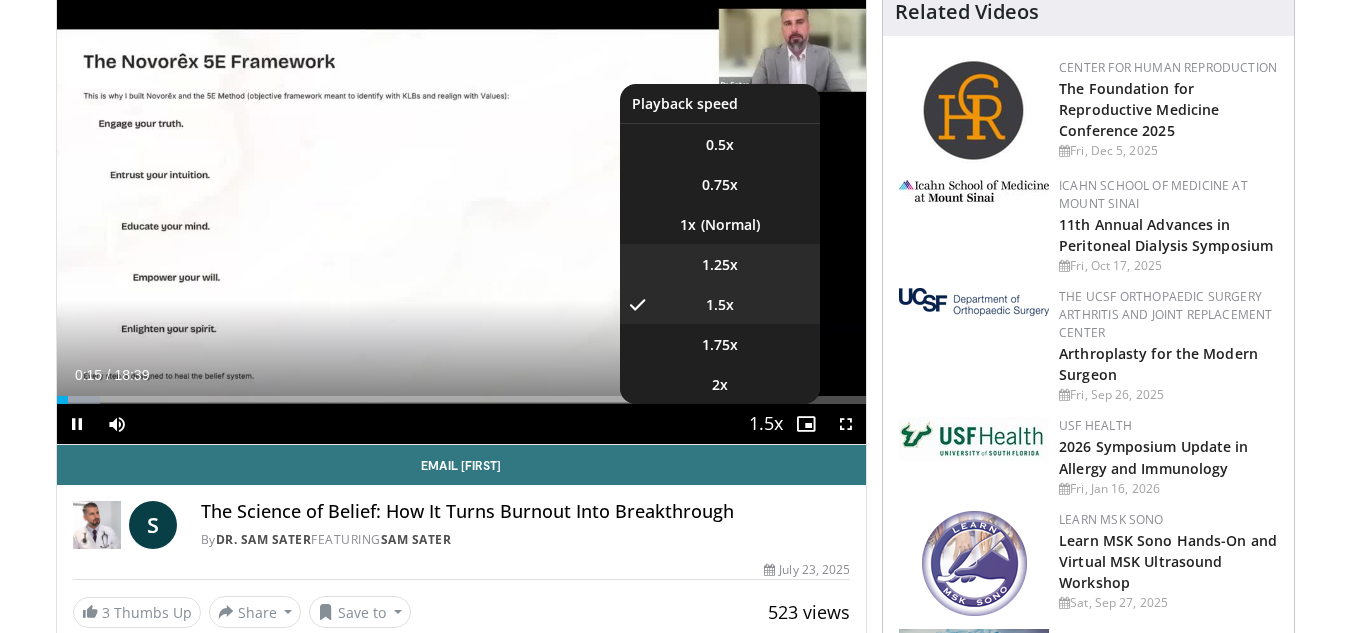 click on "1.25x" at bounding box center (720, 265) 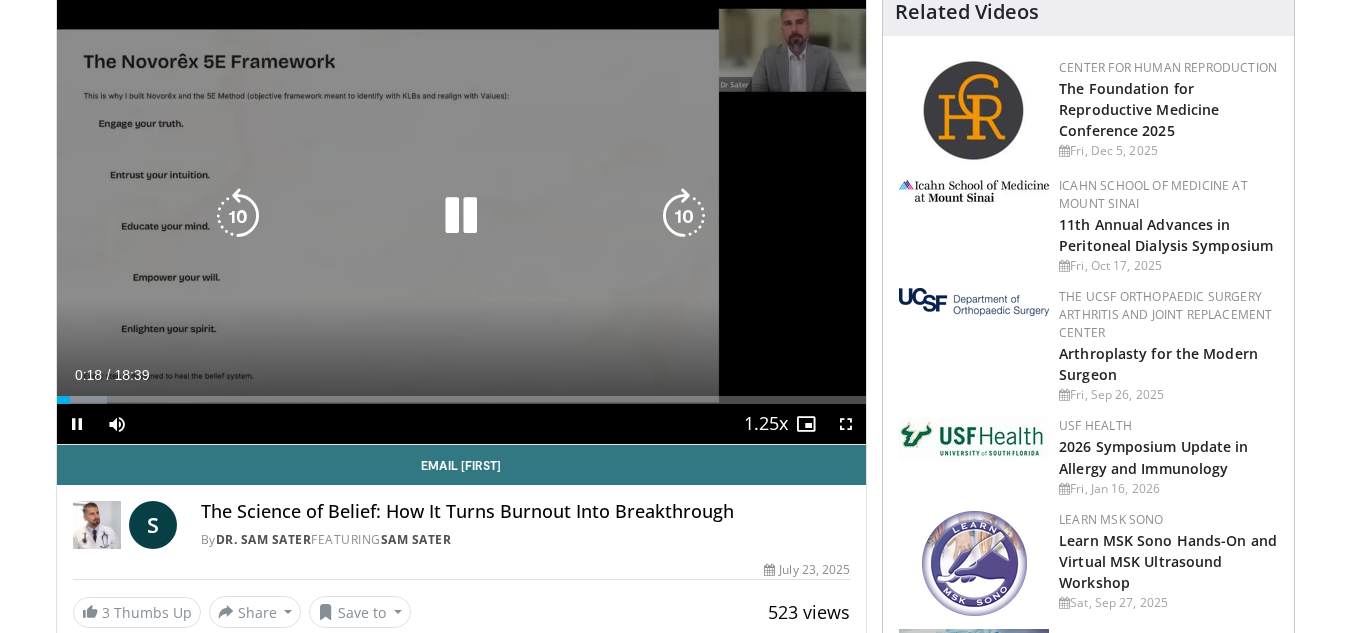 click at bounding box center [684, 216] 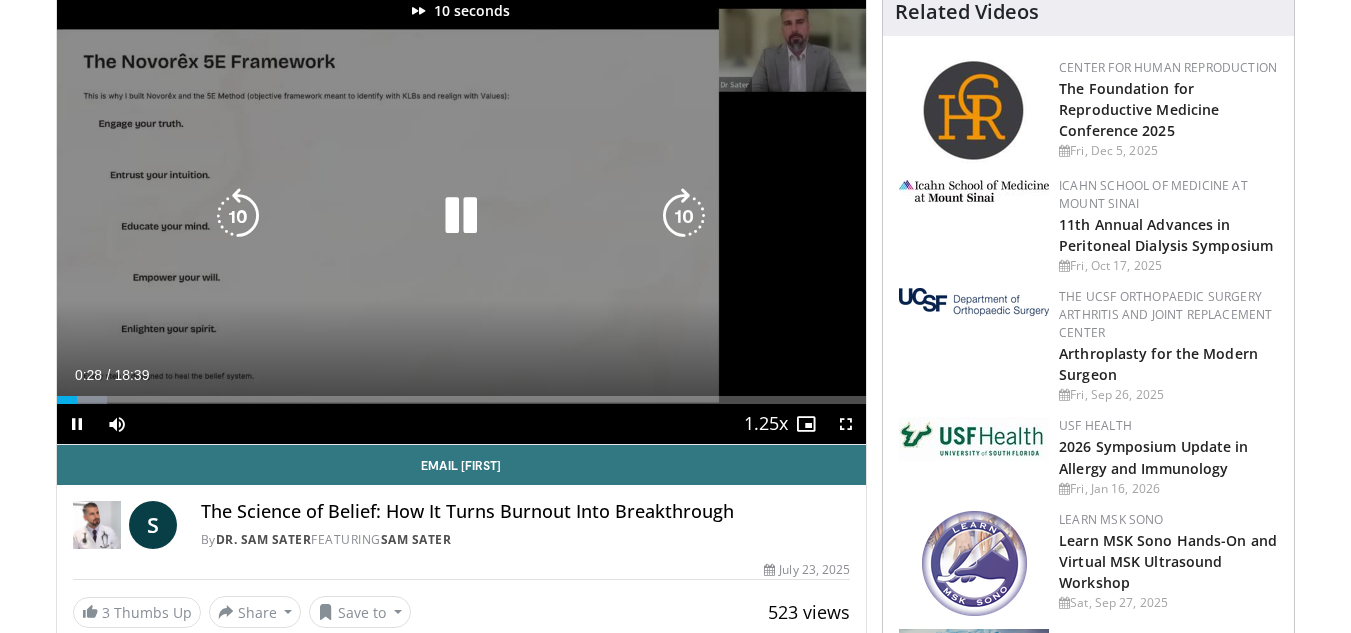 click at bounding box center (684, 216) 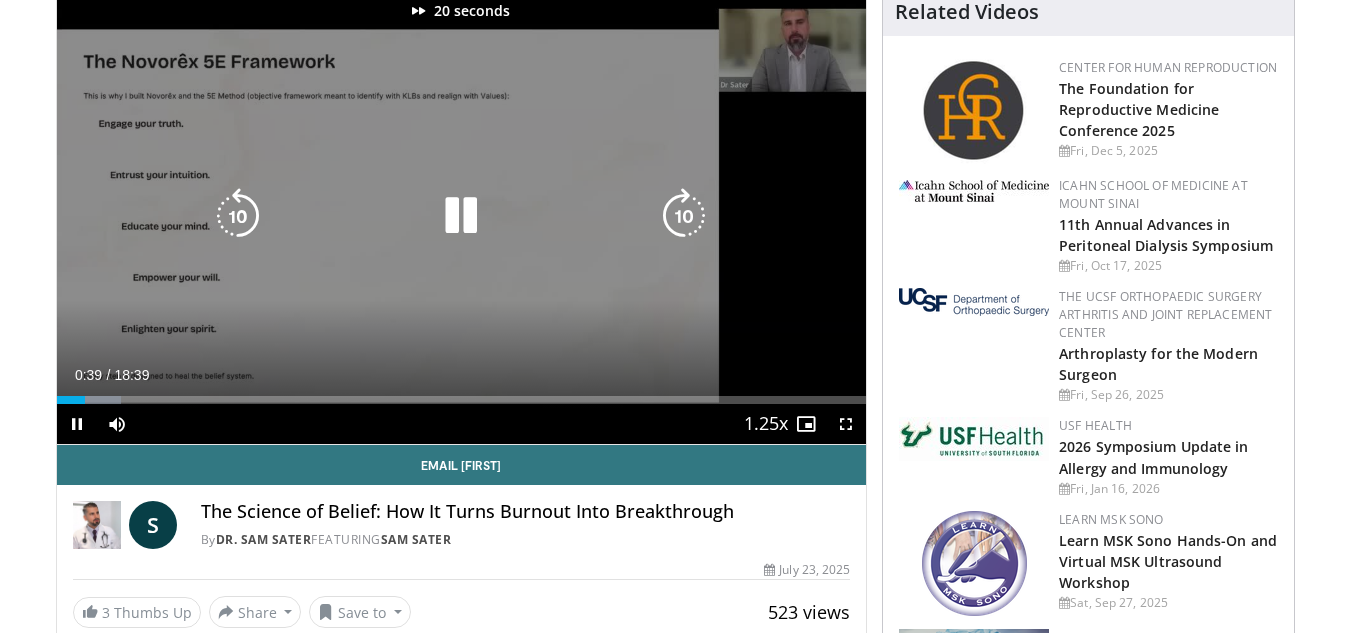 click at bounding box center (684, 216) 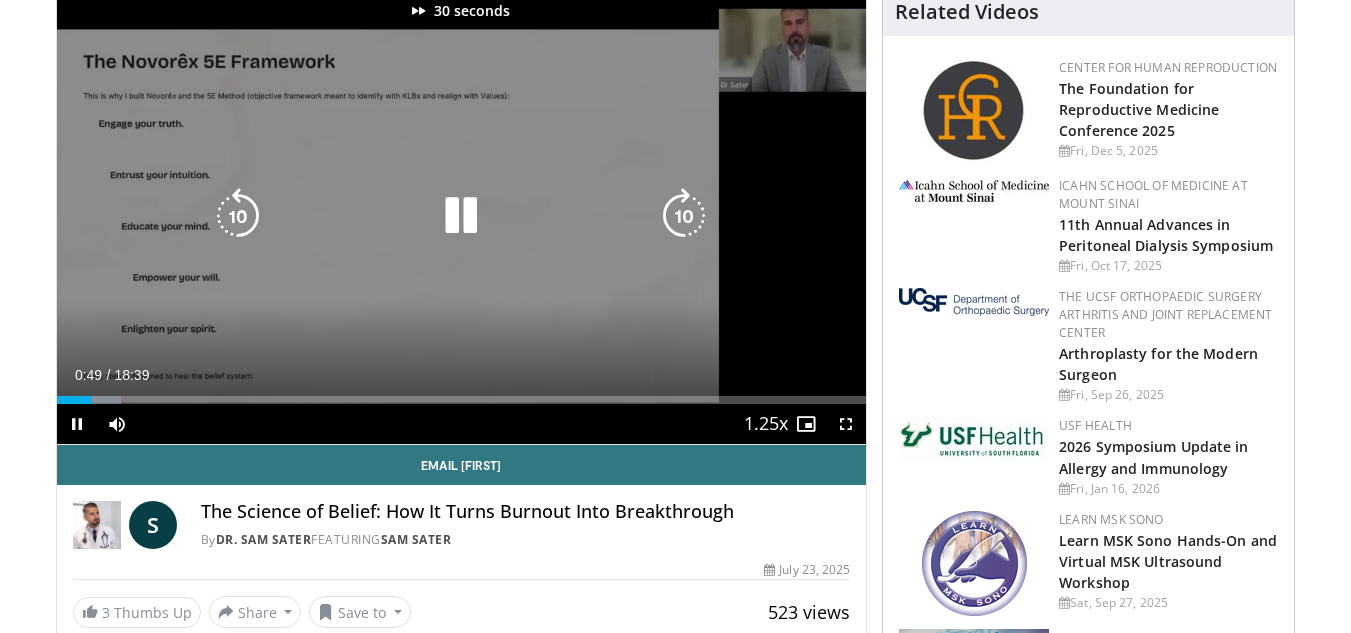 click at bounding box center (684, 216) 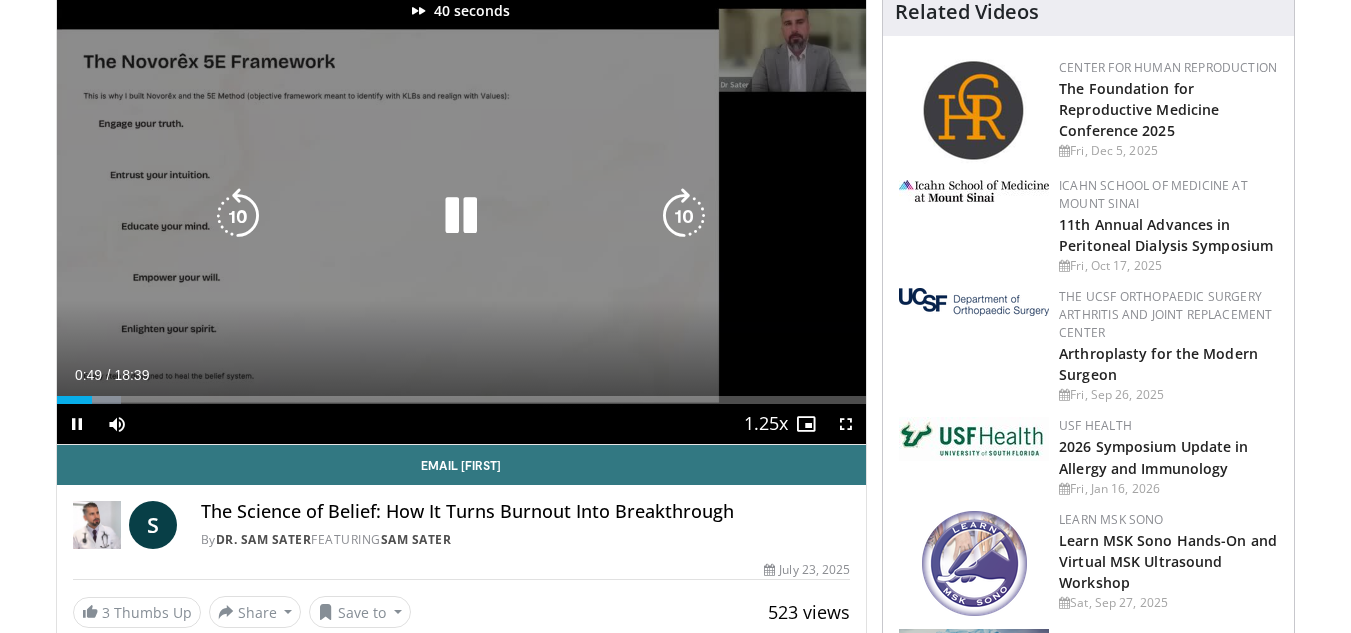click at bounding box center [684, 216] 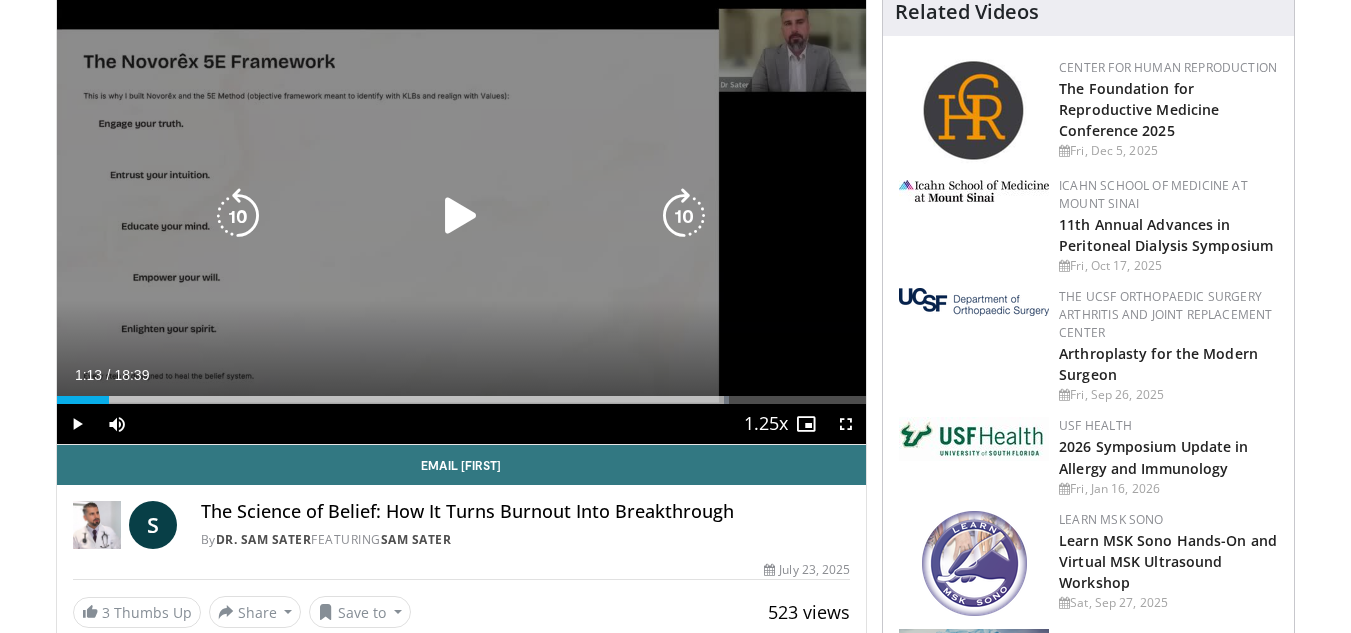 drag, startPoint x: 109, startPoint y: 394, endPoint x: 725, endPoint y: 356, distance: 617.17096 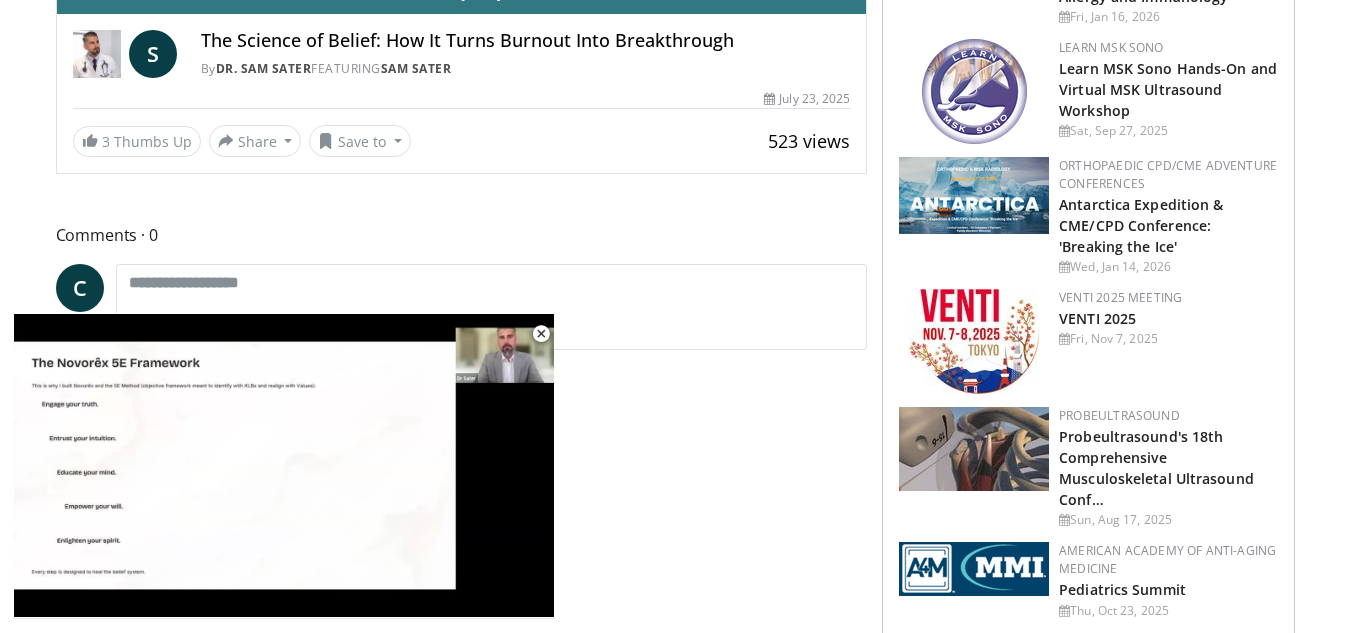 scroll, scrollTop: 667, scrollLeft: 0, axis: vertical 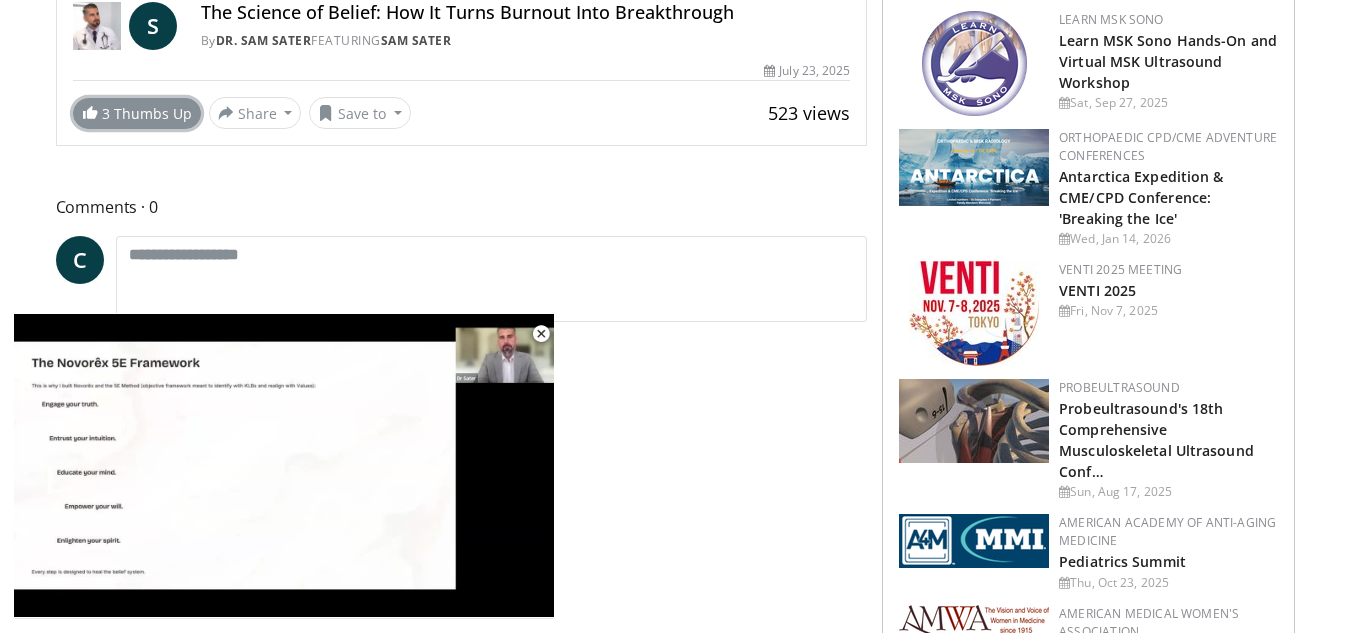 click on "3
Thumbs Up" at bounding box center (137, 113) 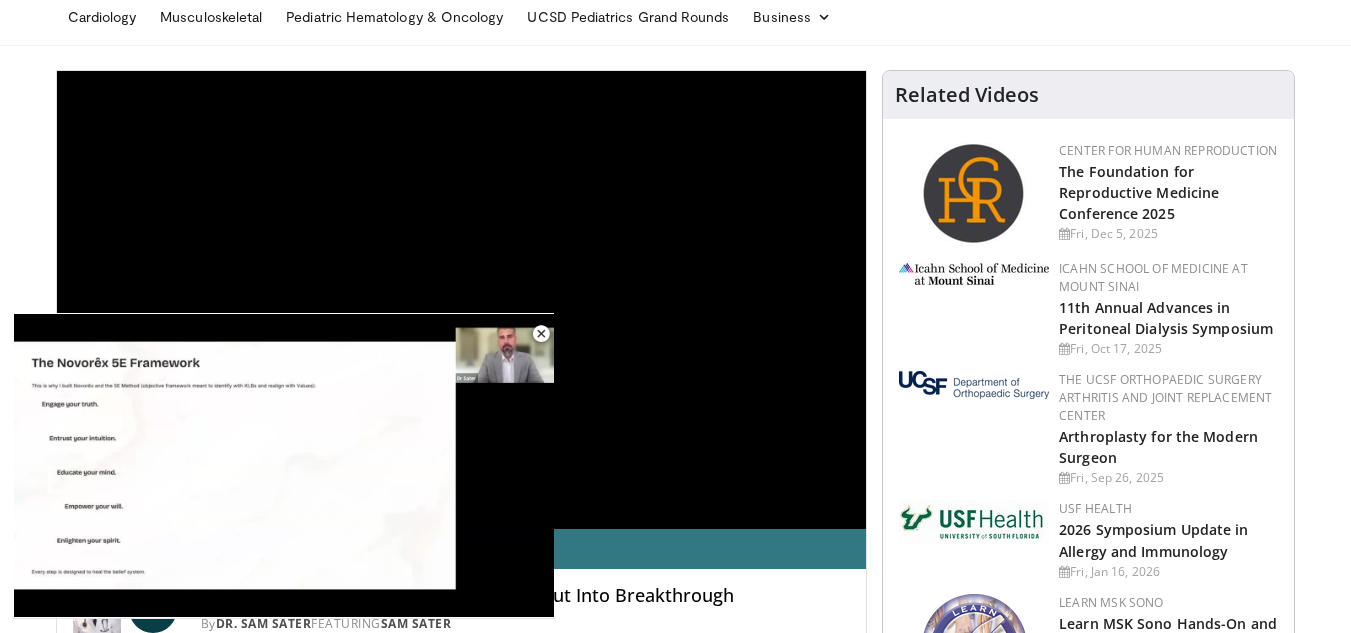 scroll, scrollTop: 0, scrollLeft: 0, axis: both 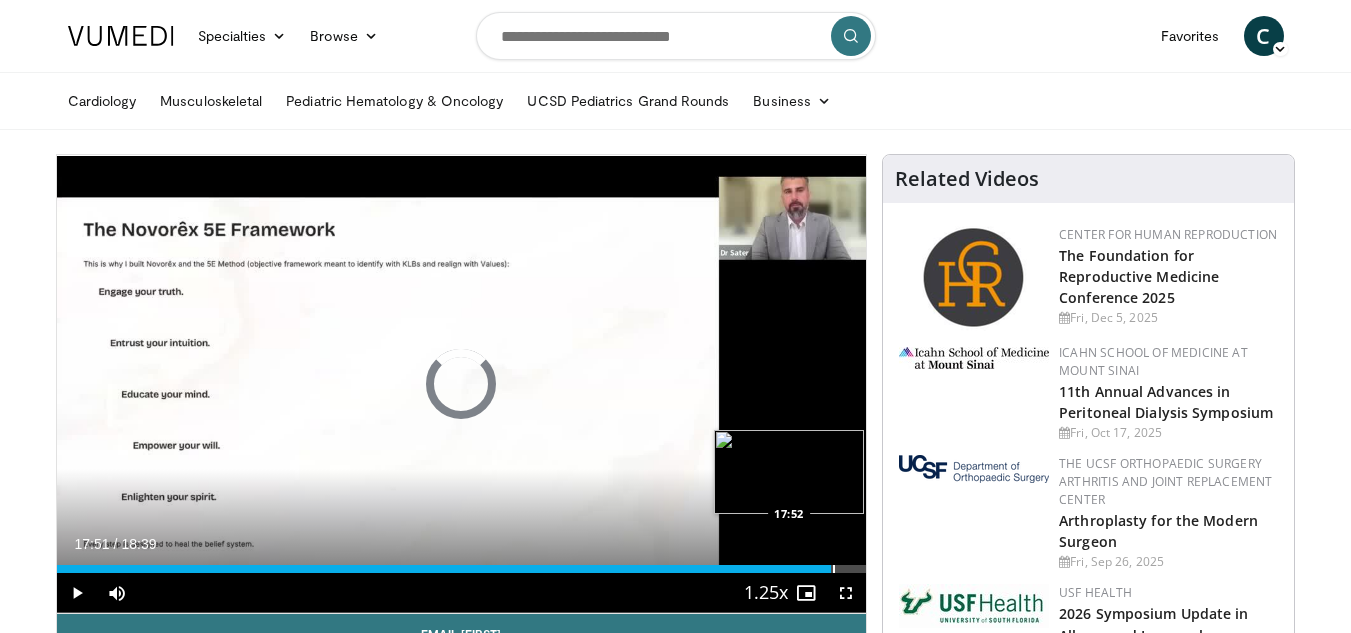click at bounding box center [834, 569] 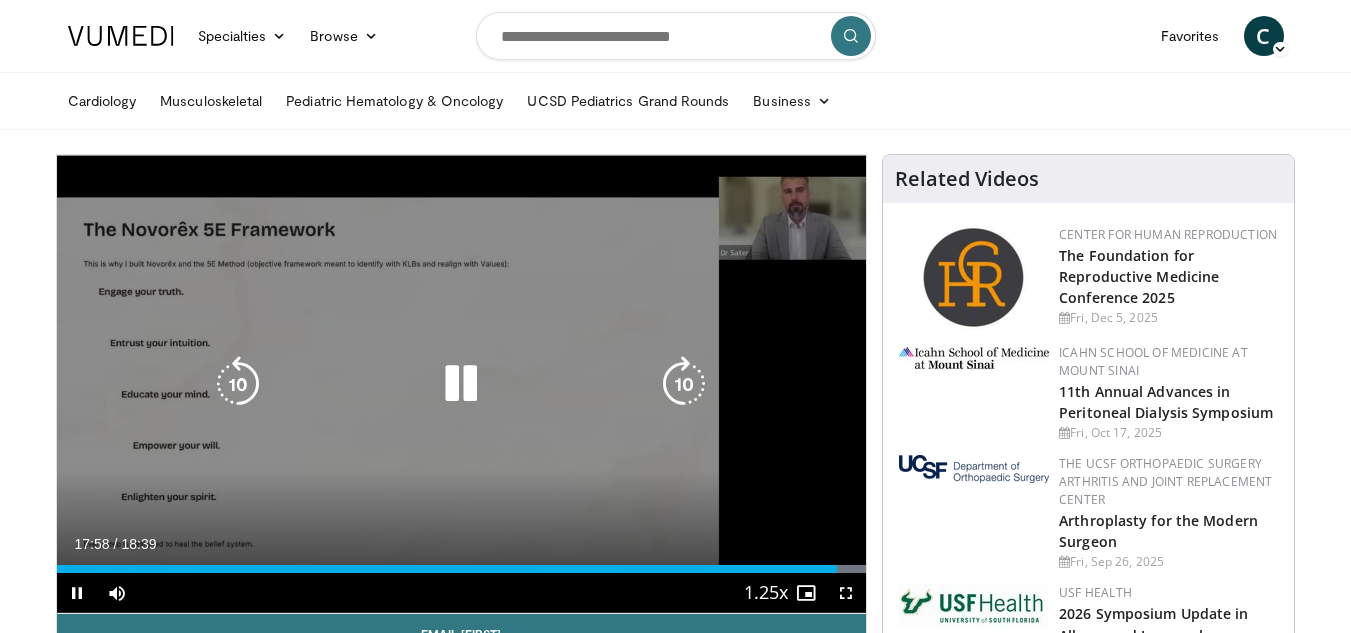 click at bounding box center [461, 384] 